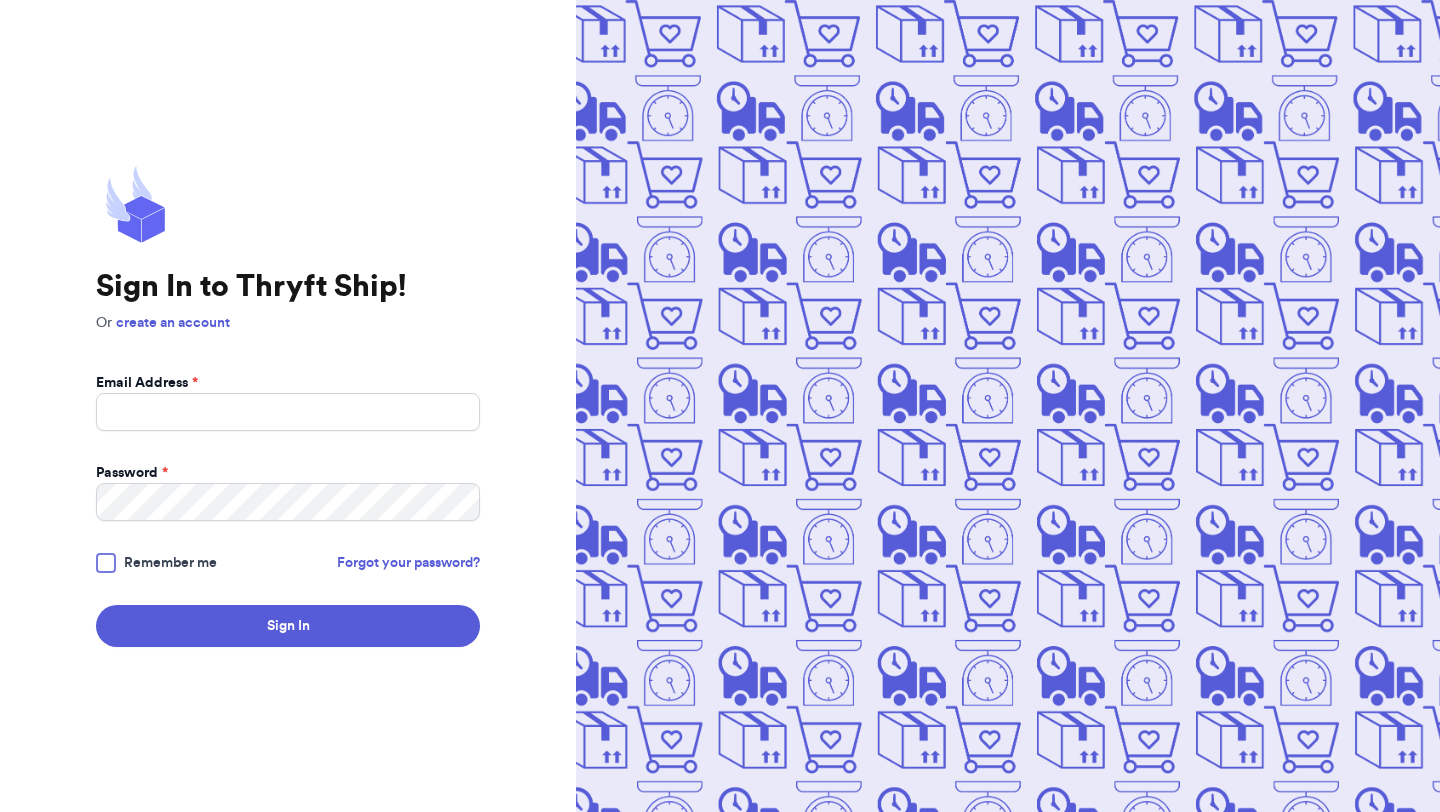 scroll, scrollTop: 0, scrollLeft: 0, axis: both 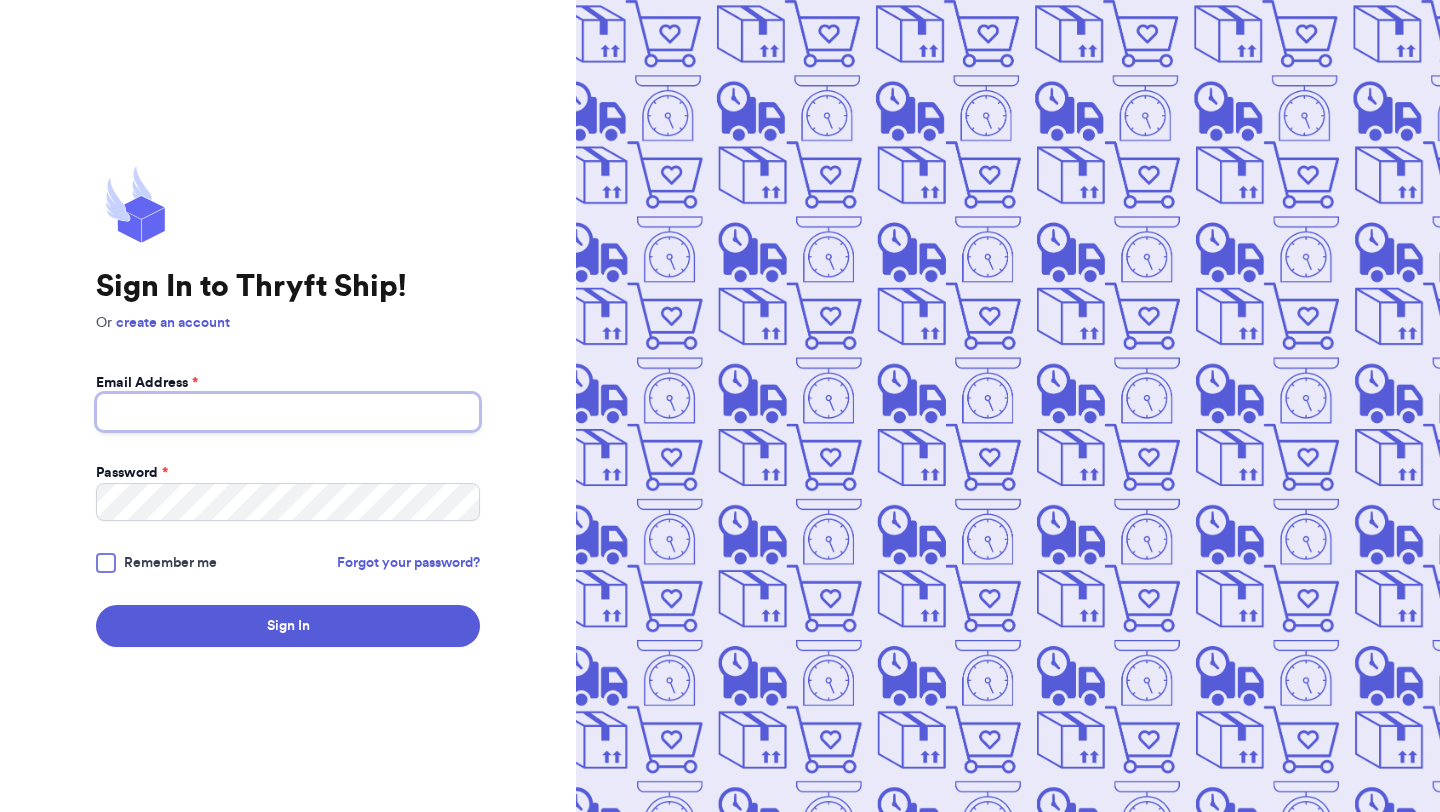 click on "Email Address *" at bounding box center (288, 412) 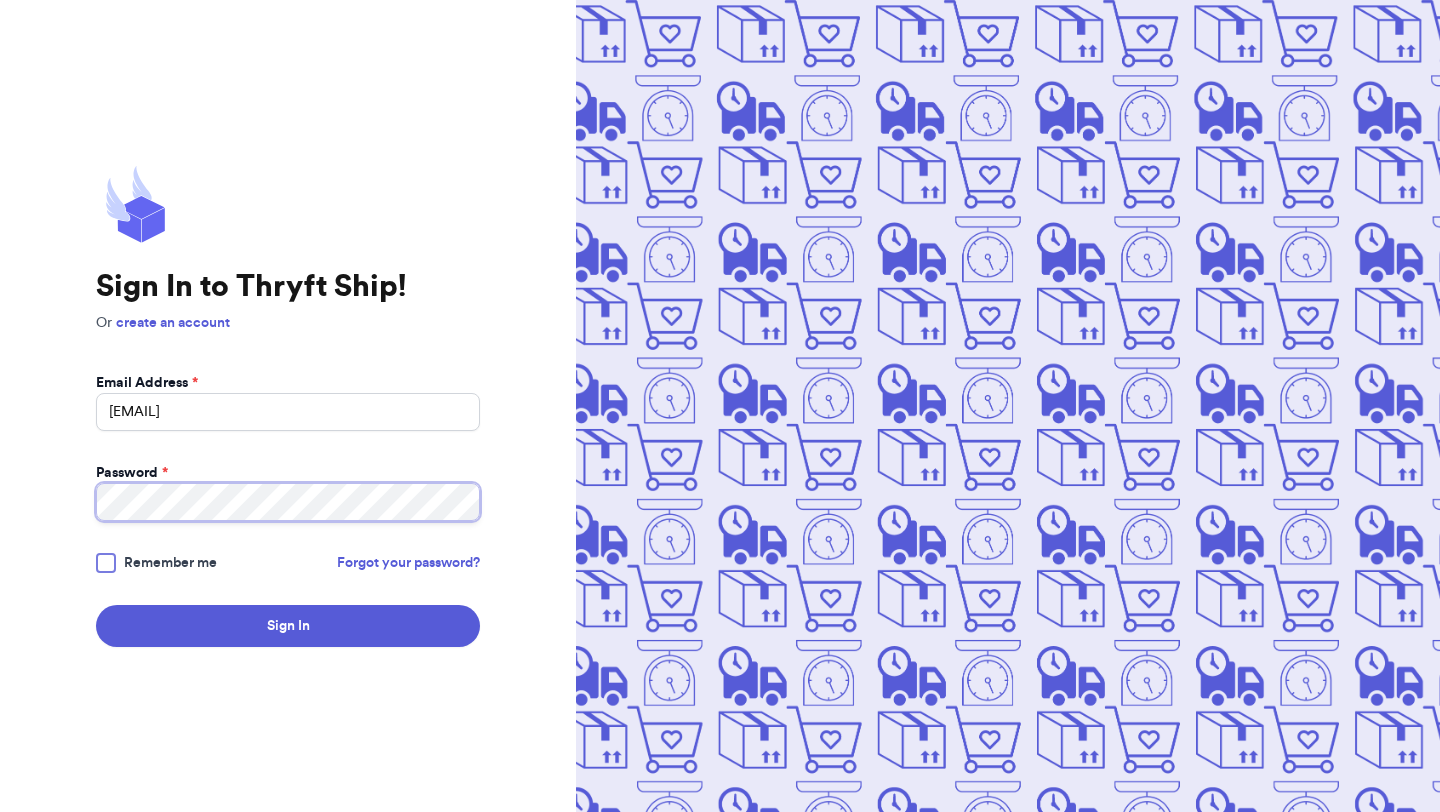 click on "Sign In" at bounding box center [288, 626] 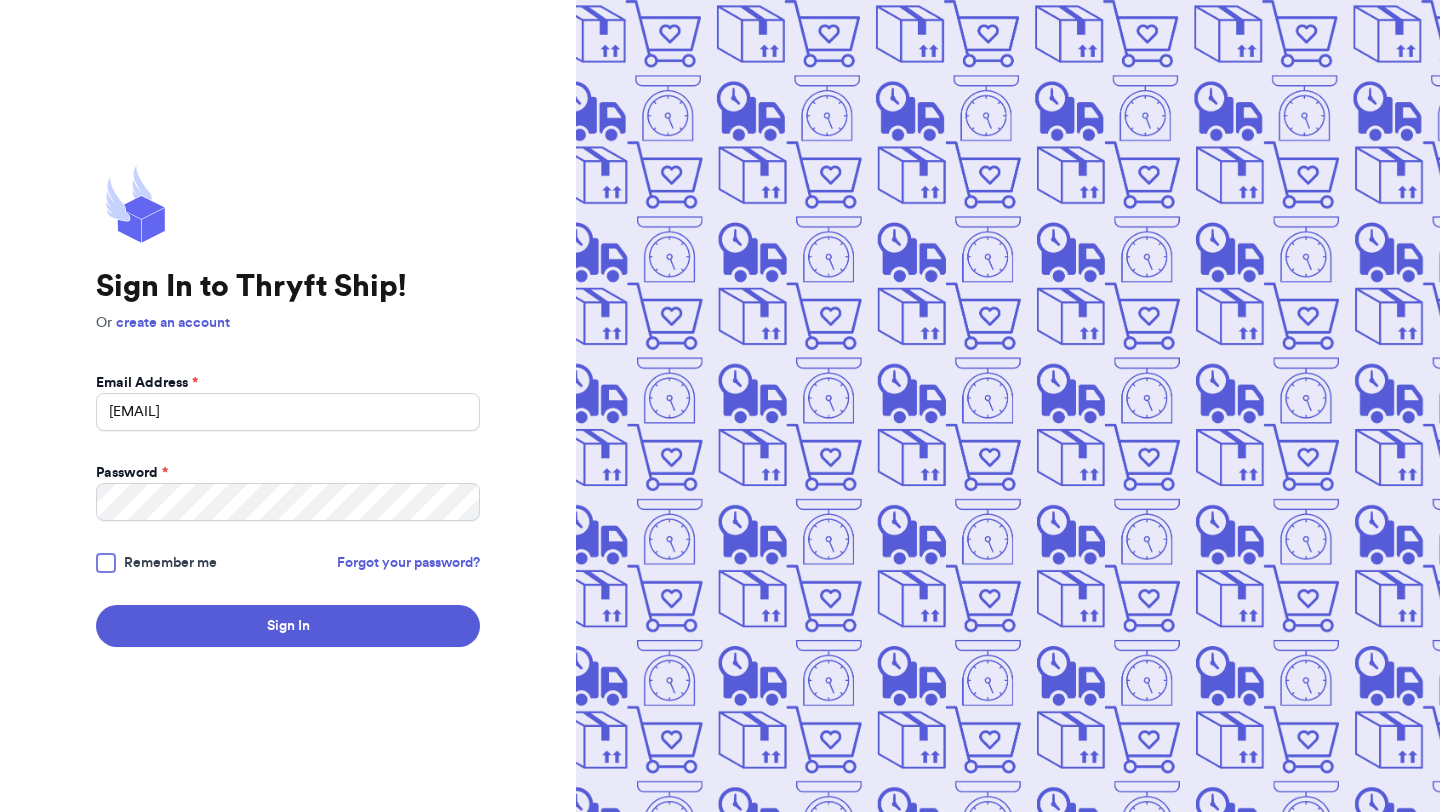 click at bounding box center (106, 563) 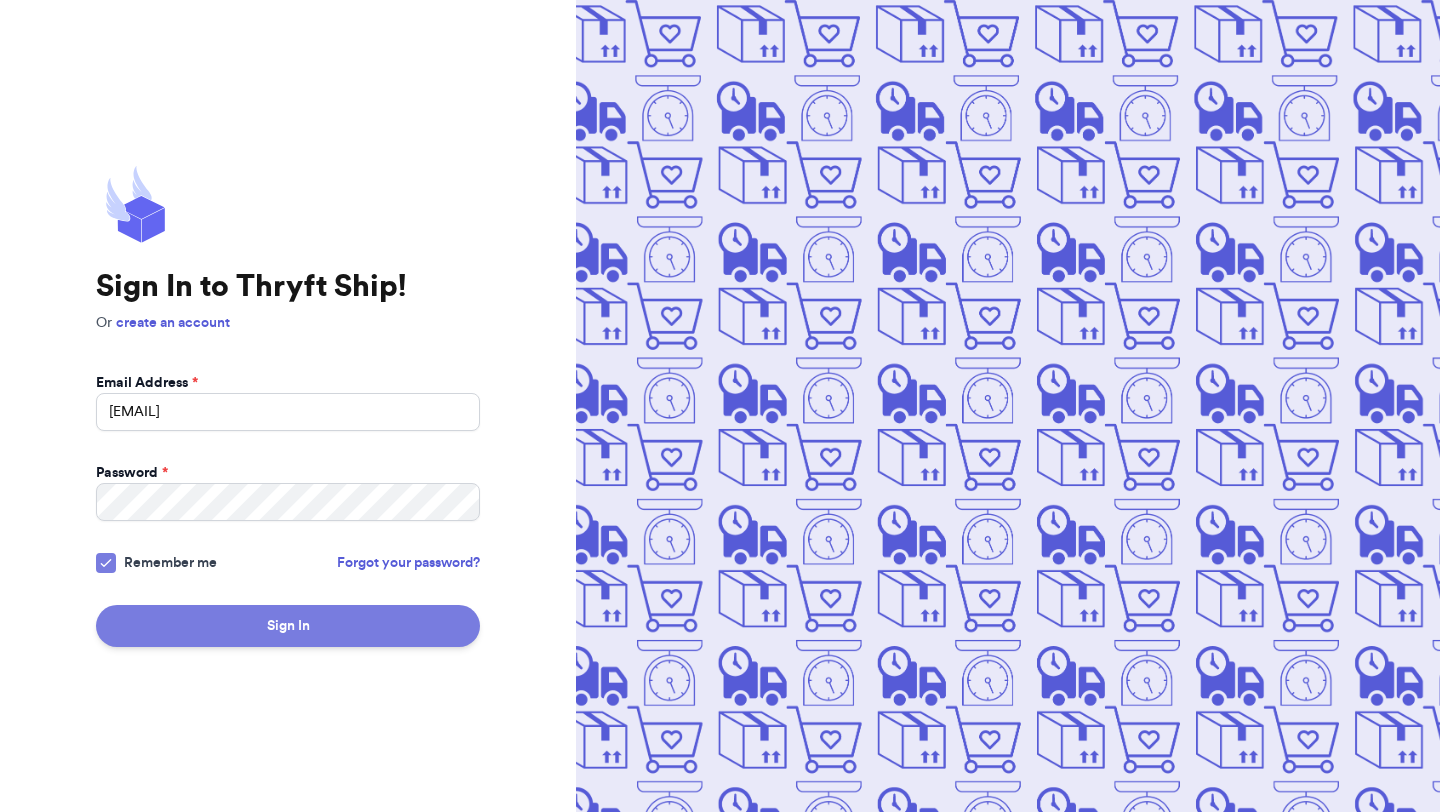click on "Sign In" at bounding box center [288, 626] 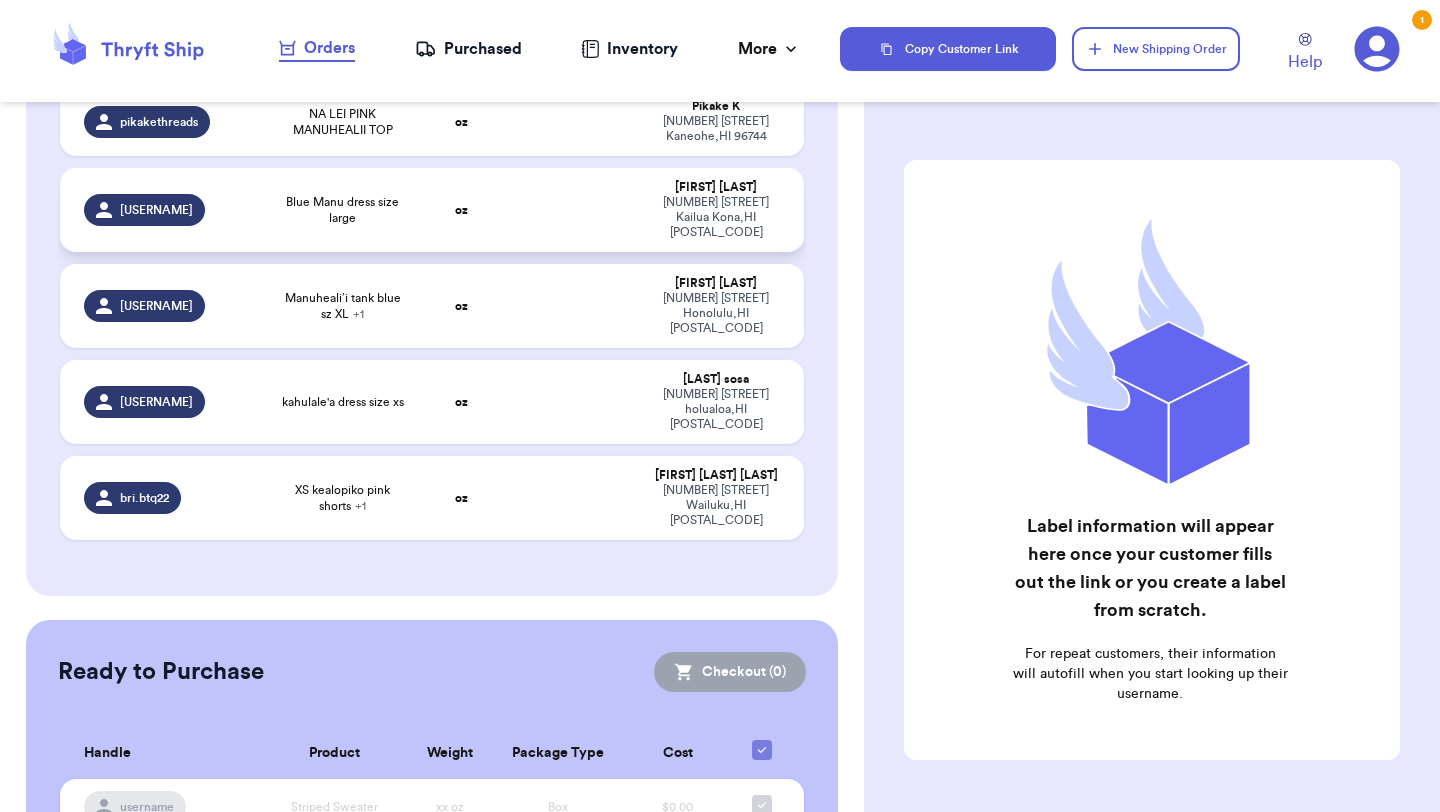 scroll, scrollTop: 350, scrollLeft: 0, axis: vertical 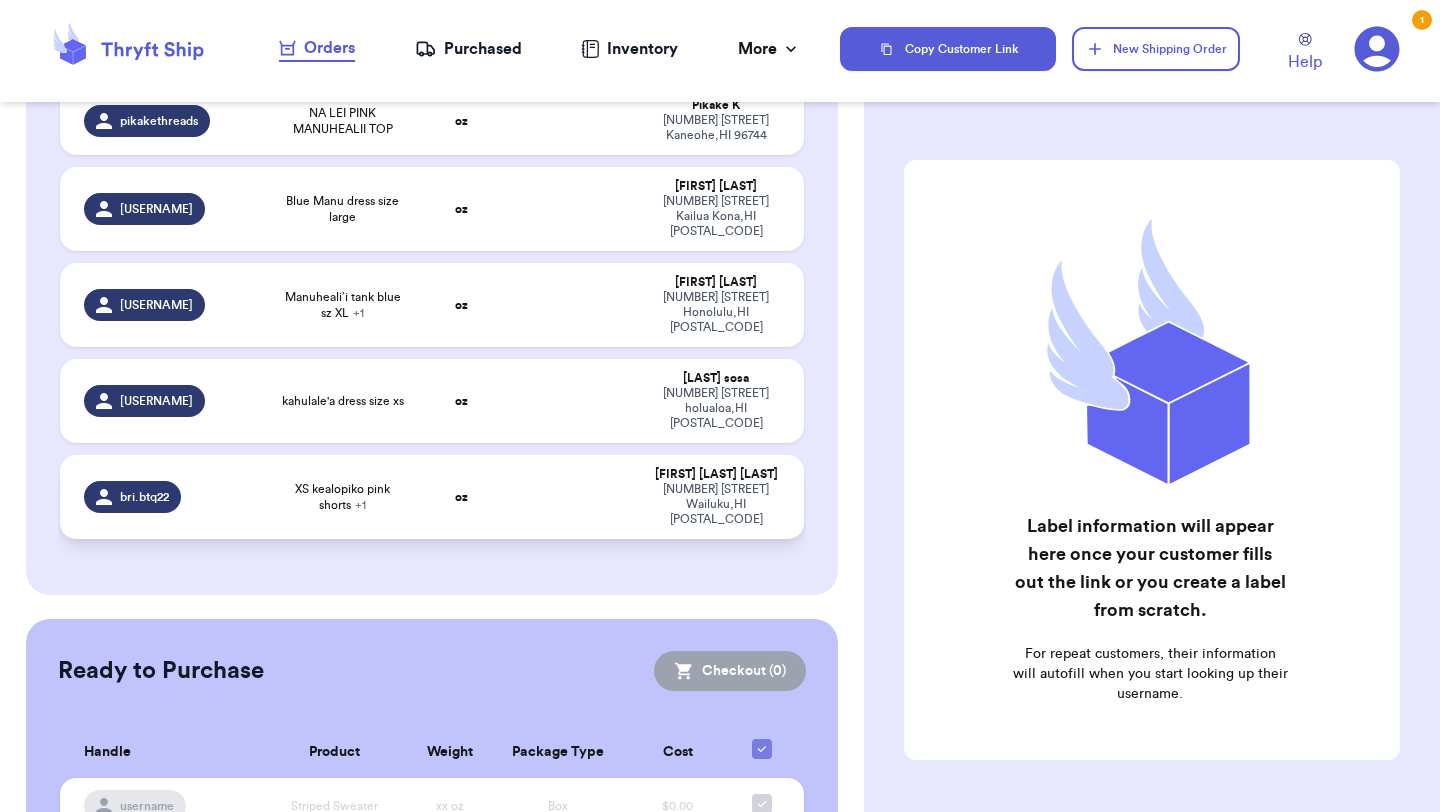 click on "XS kealopiko pink shorts  + 1" at bounding box center [342, 497] 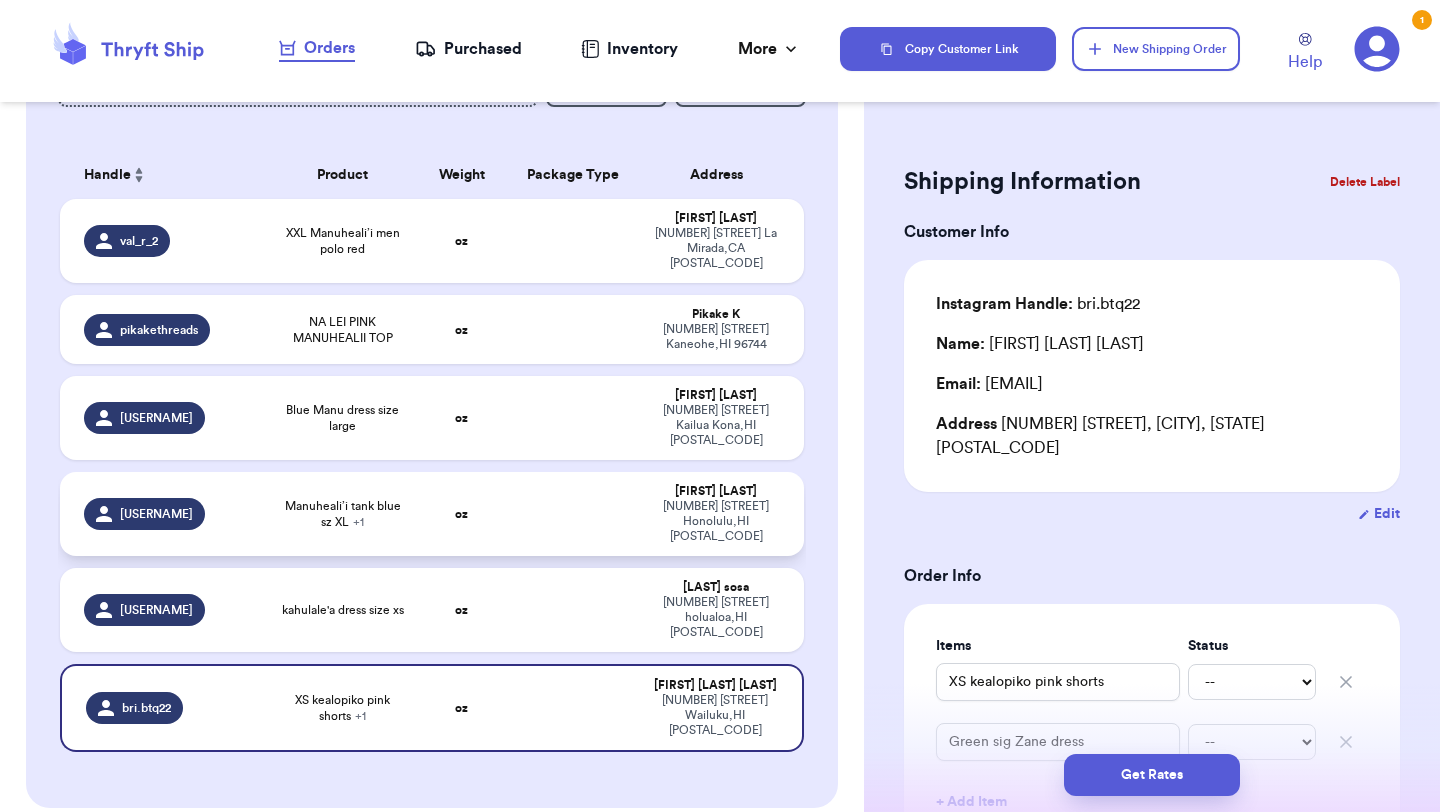 scroll, scrollTop: 142, scrollLeft: 0, axis: vertical 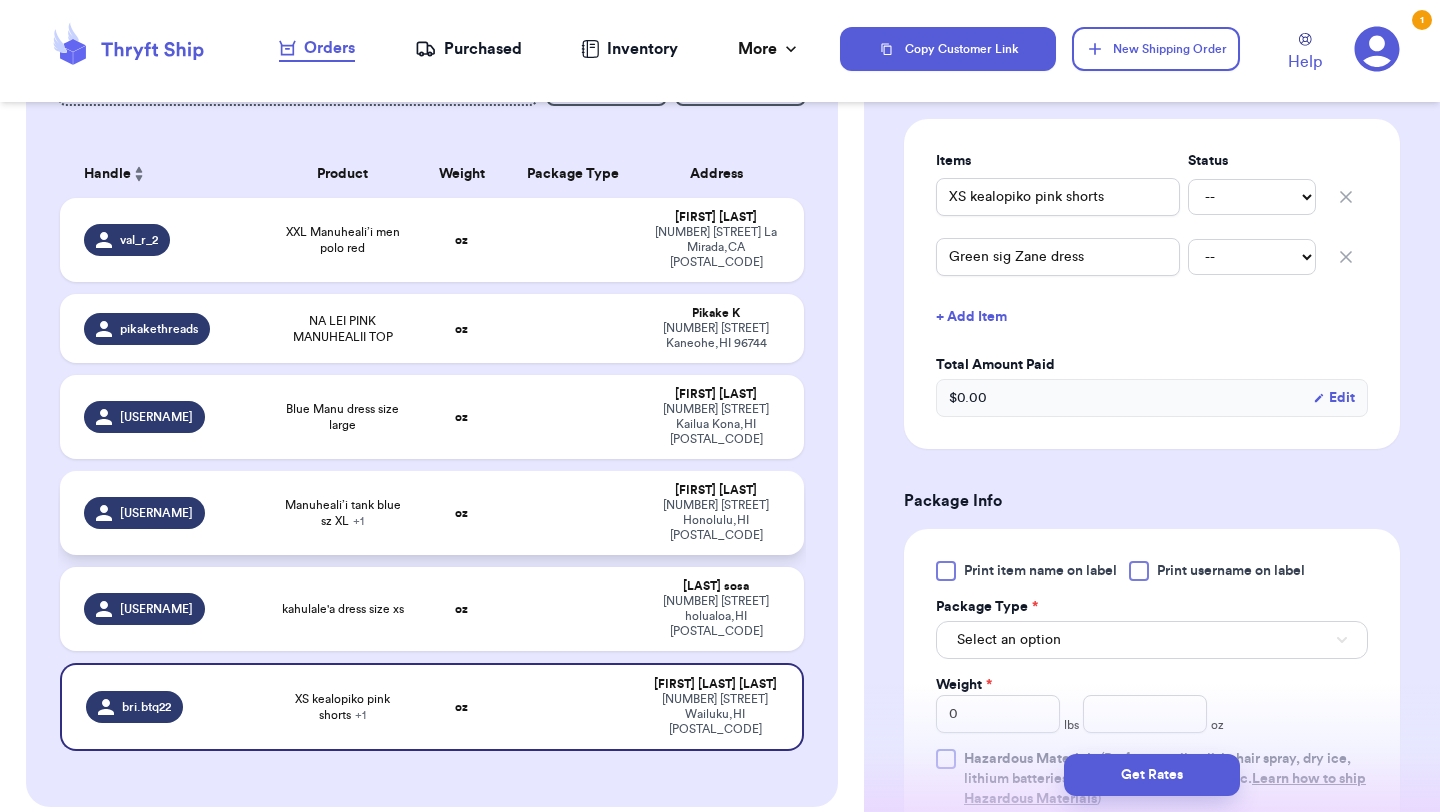 type 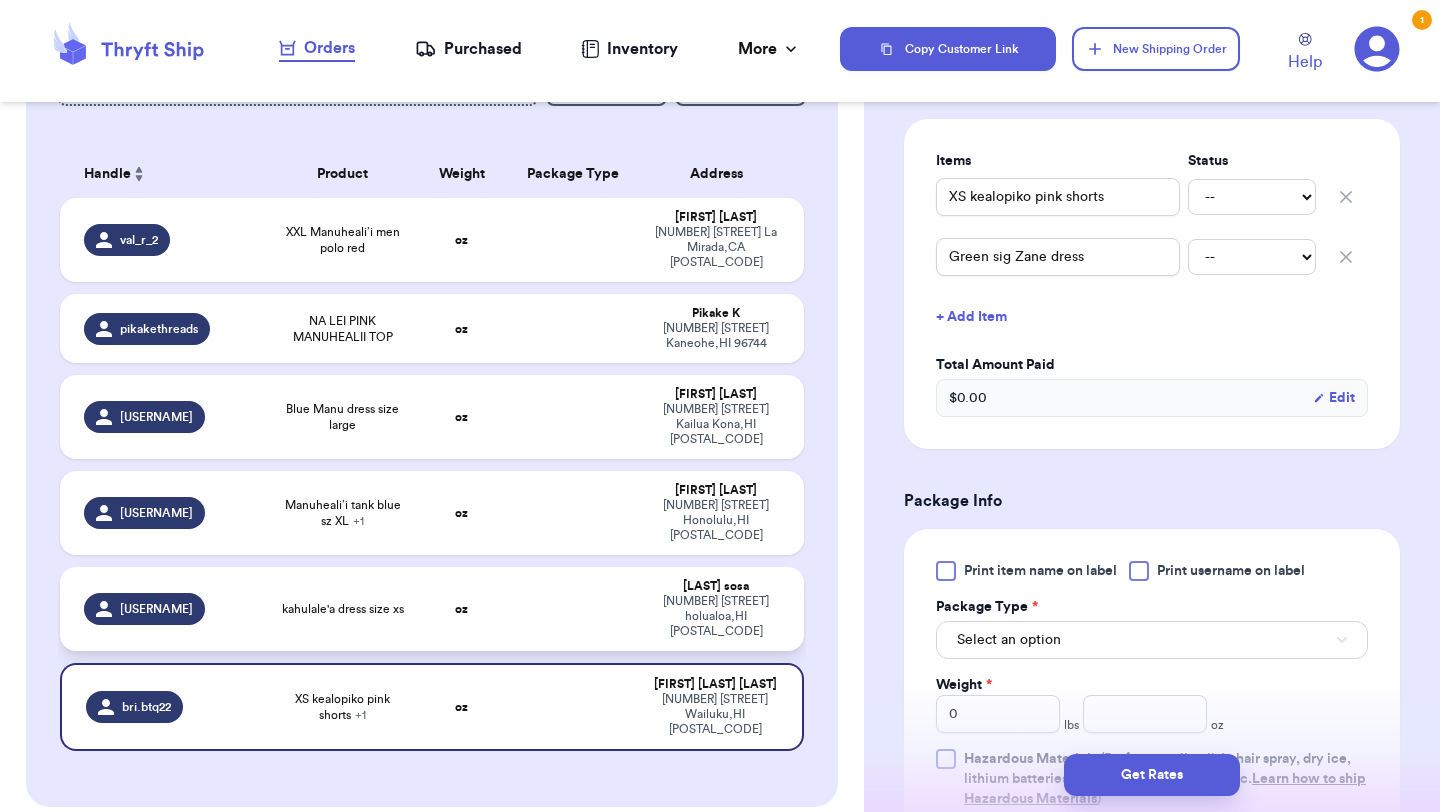 click on "oz" at bounding box center [461, 609] 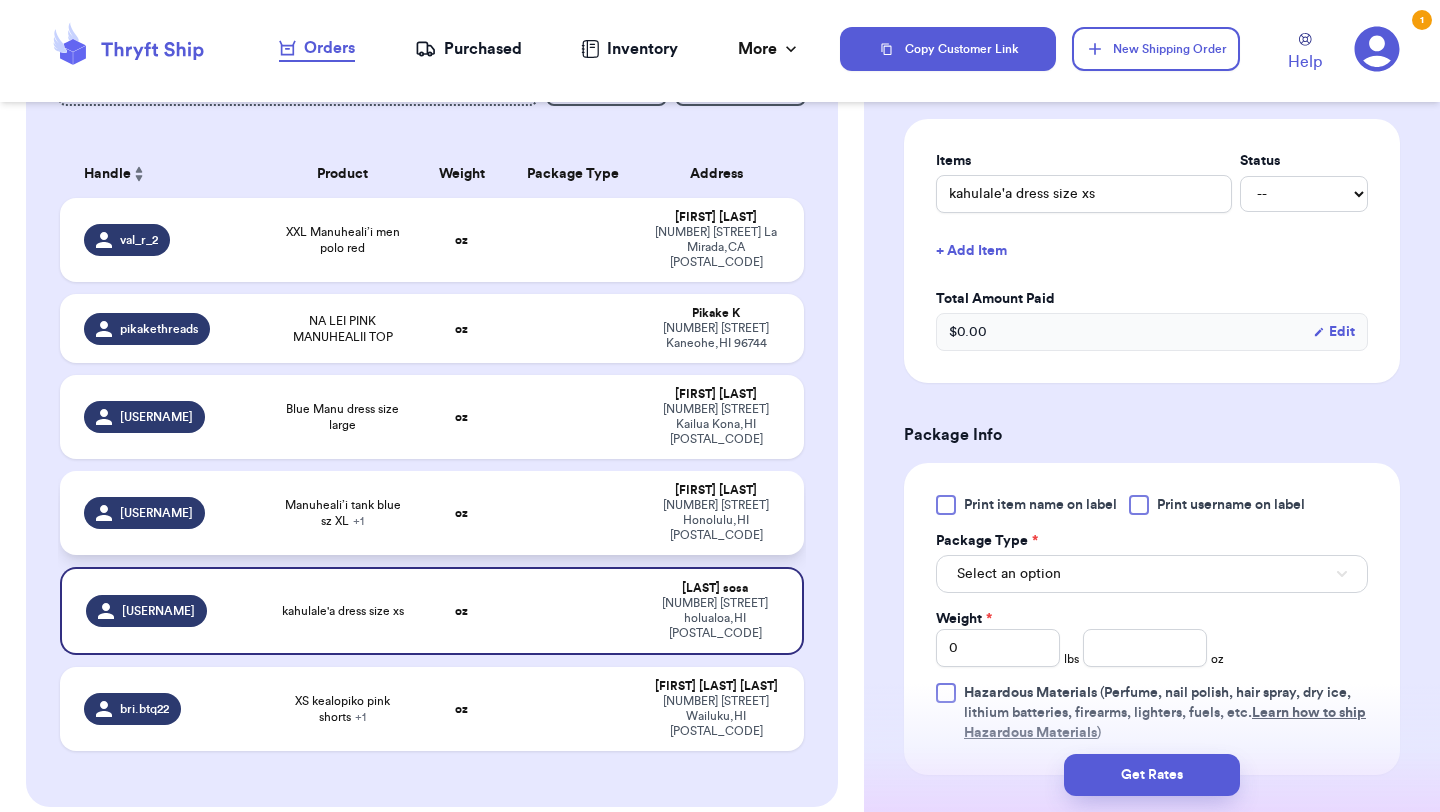 click on "oz" at bounding box center (461, 513) 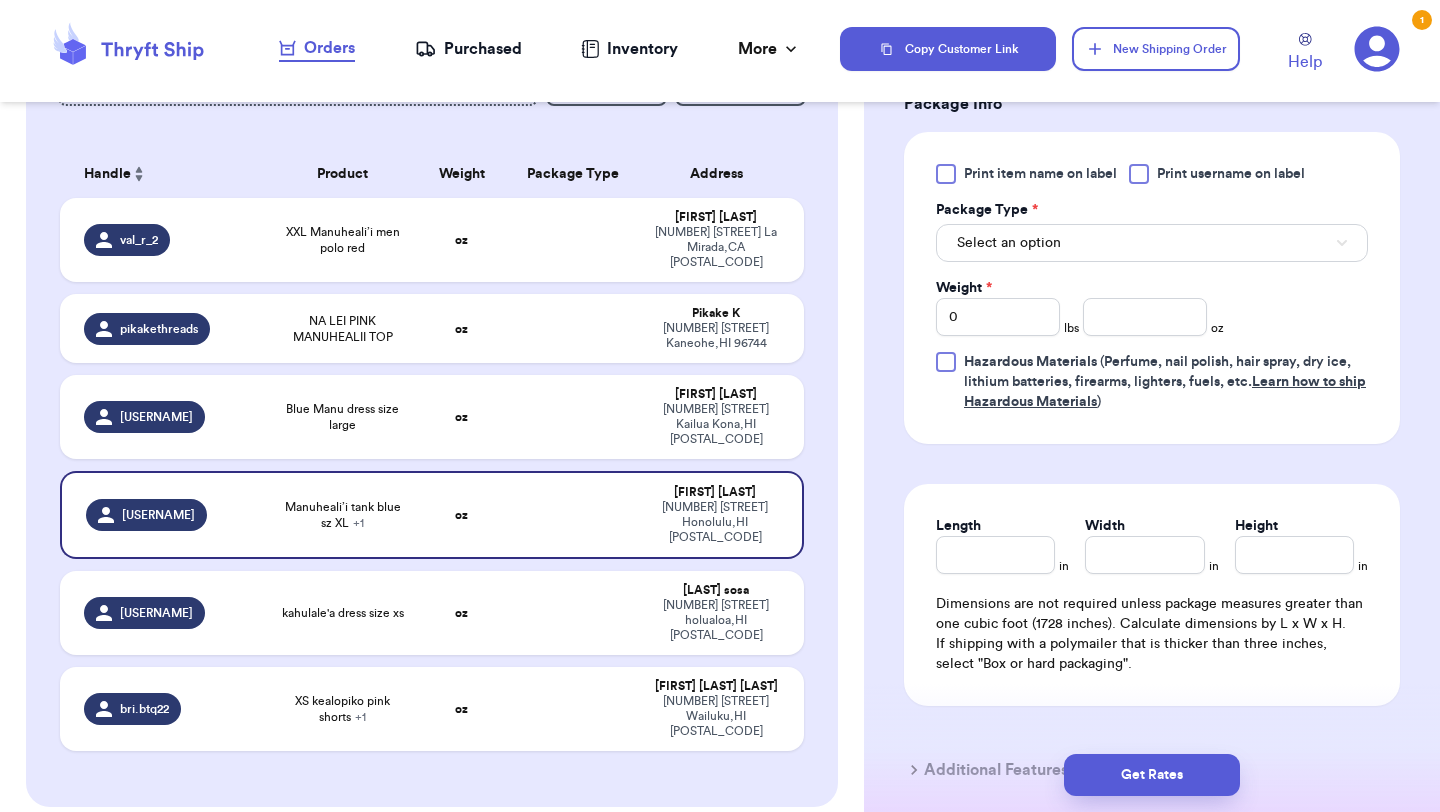 scroll, scrollTop: 890, scrollLeft: 0, axis: vertical 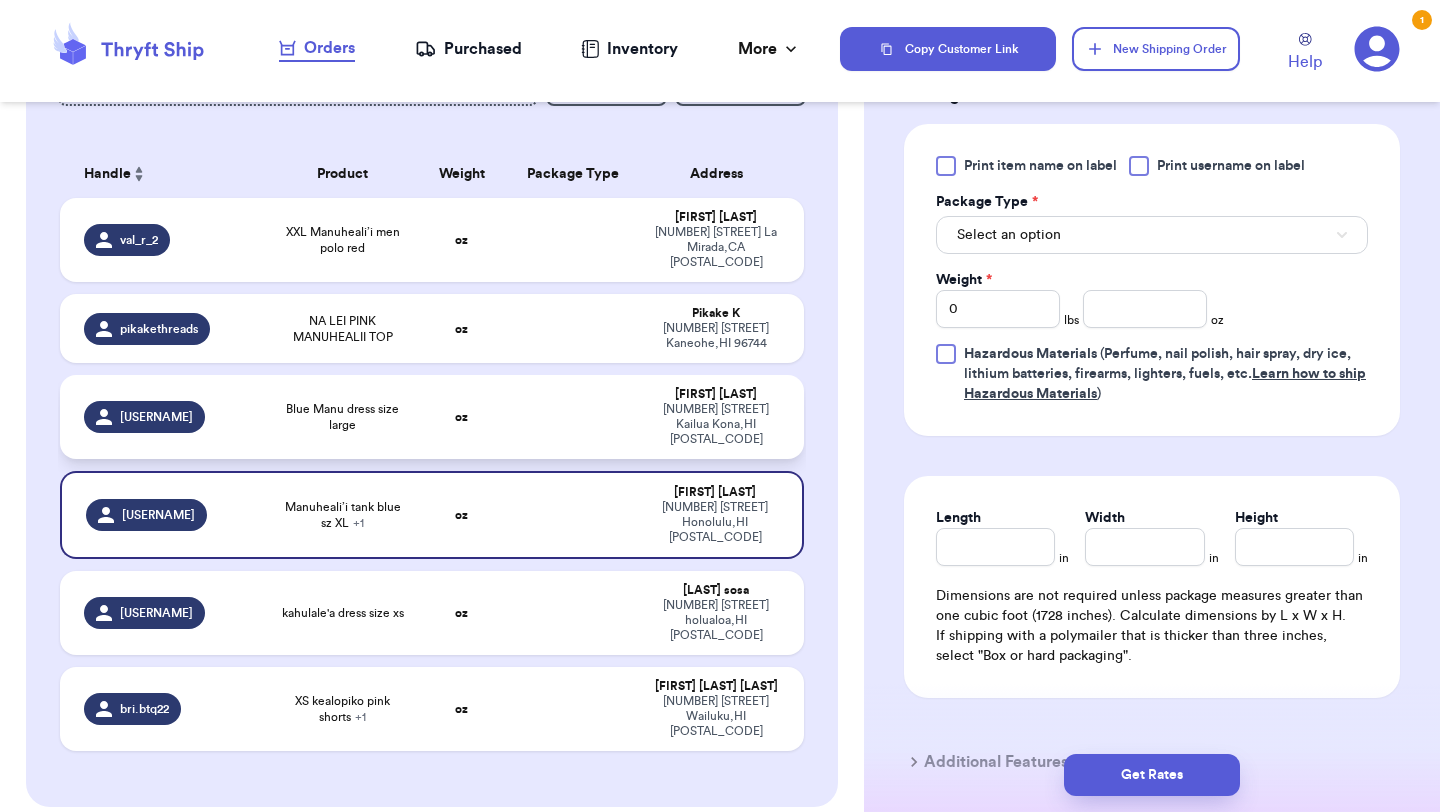click at bounding box center (573, 417) 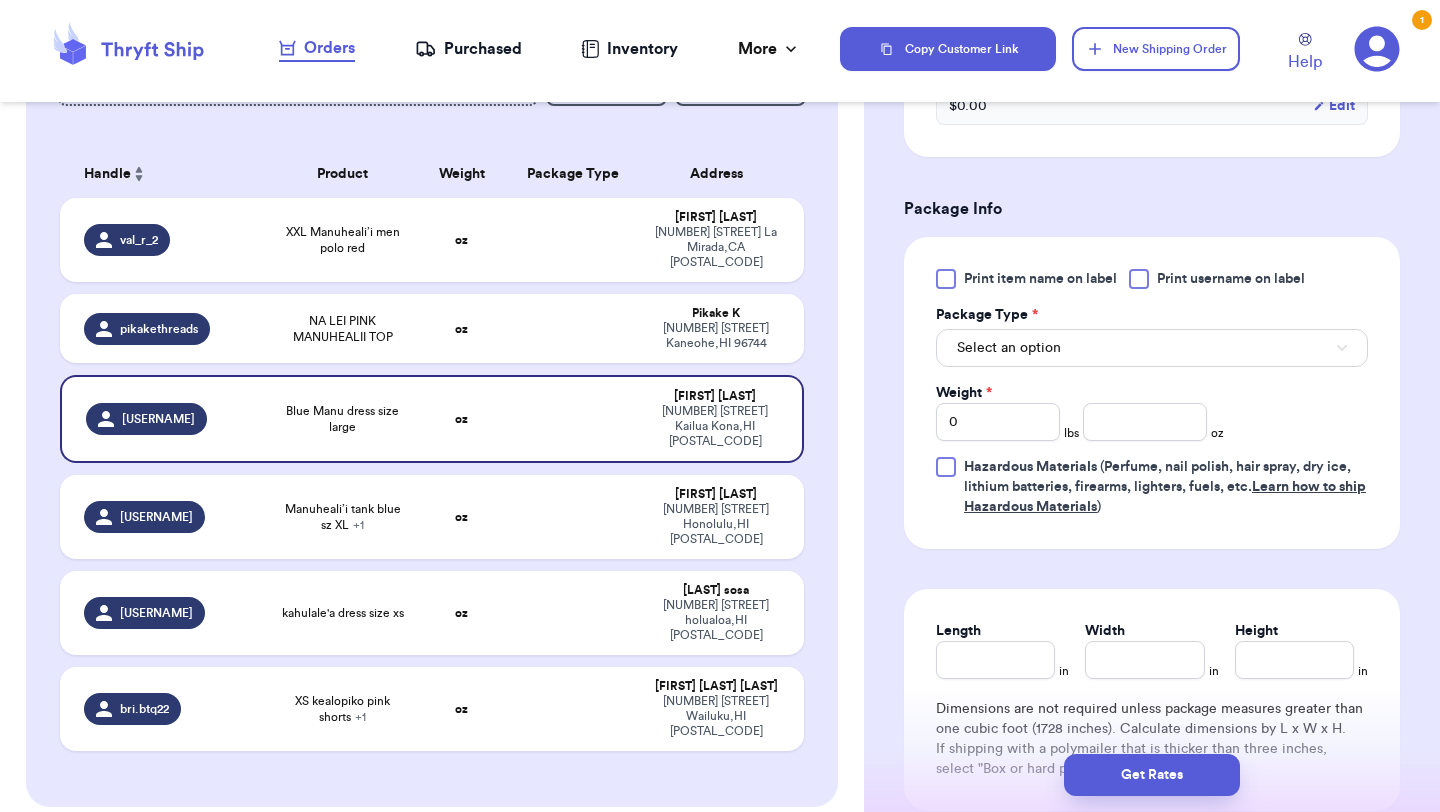 scroll, scrollTop: 710, scrollLeft: 0, axis: vertical 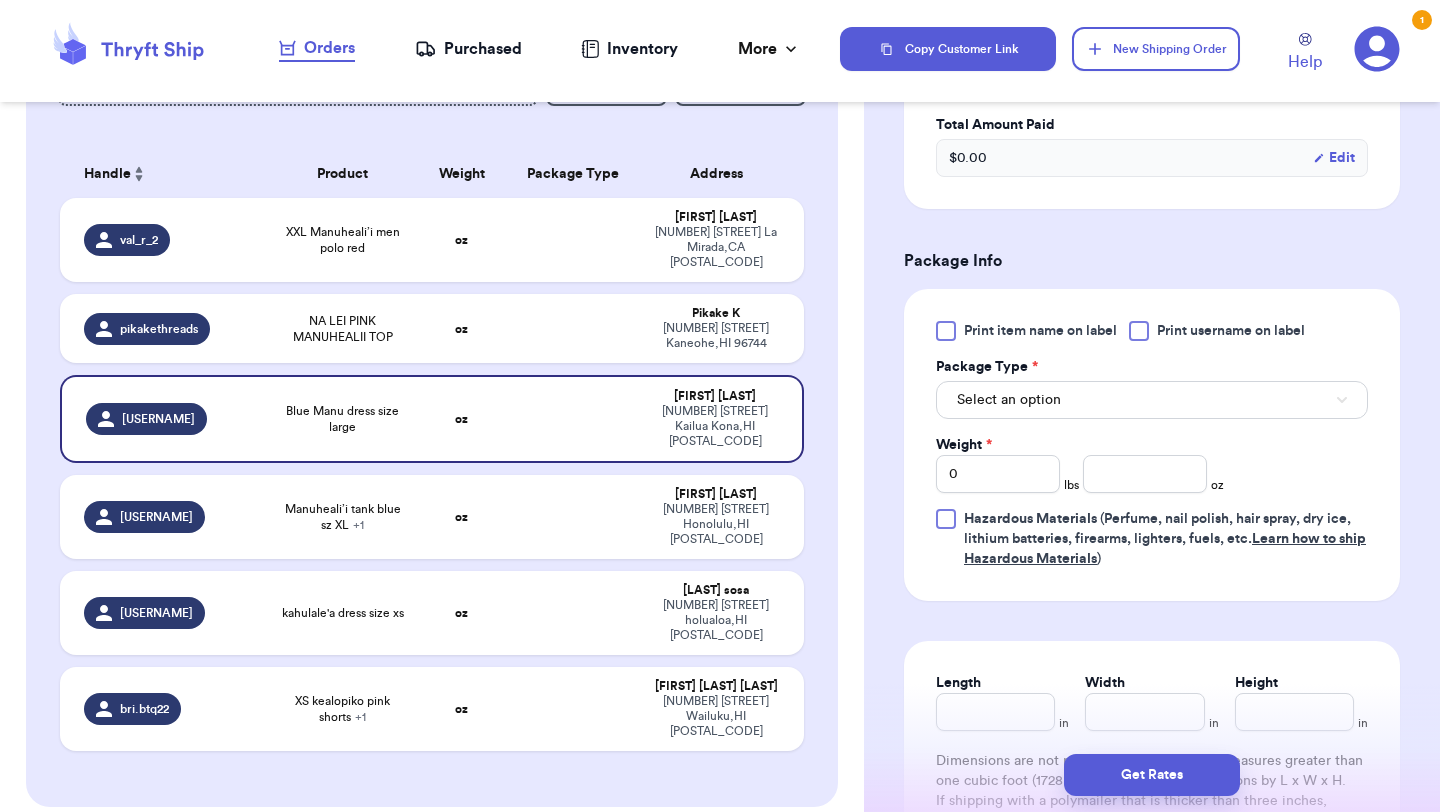 type 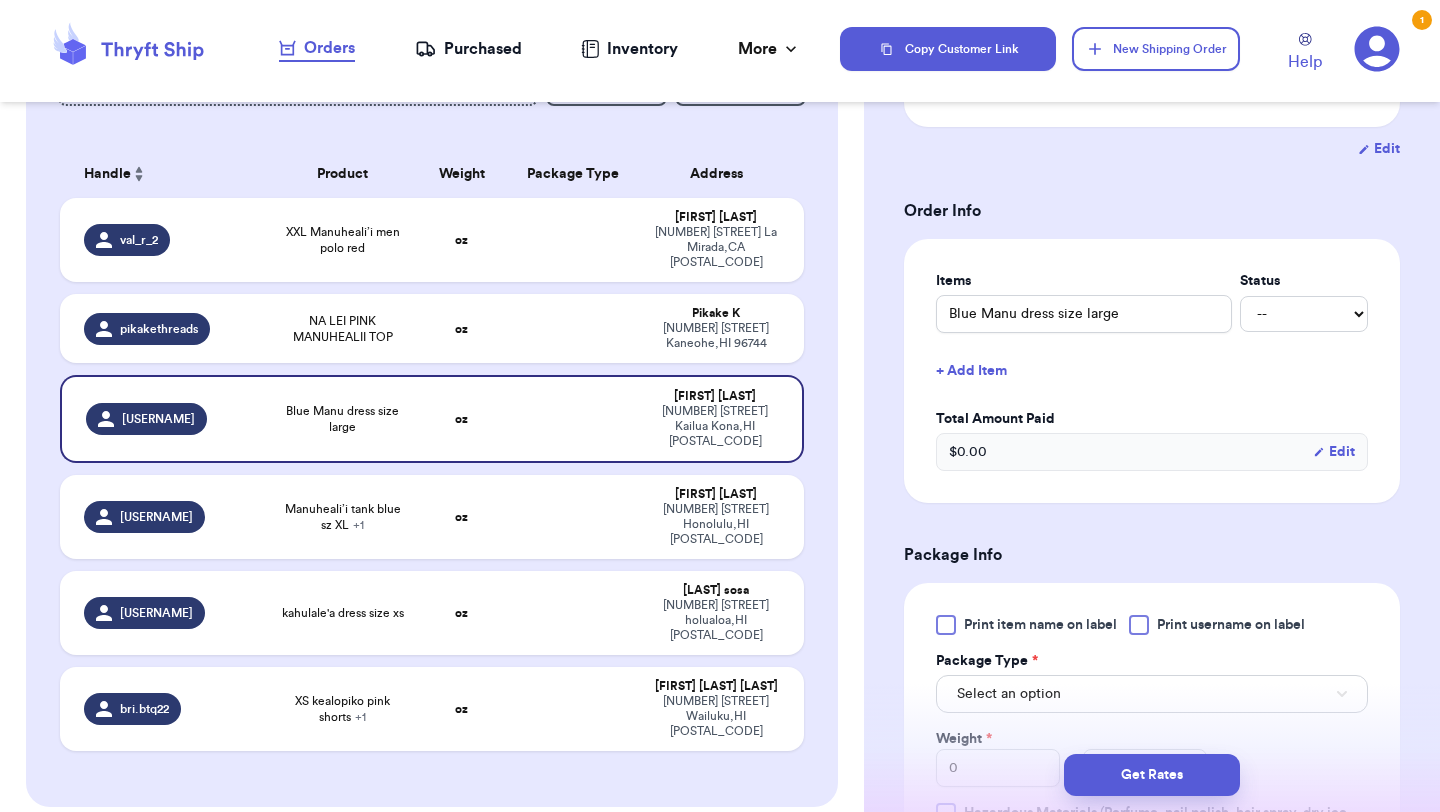scroll, scrollTop: 361, scrollLeft: 0, axis: vertical 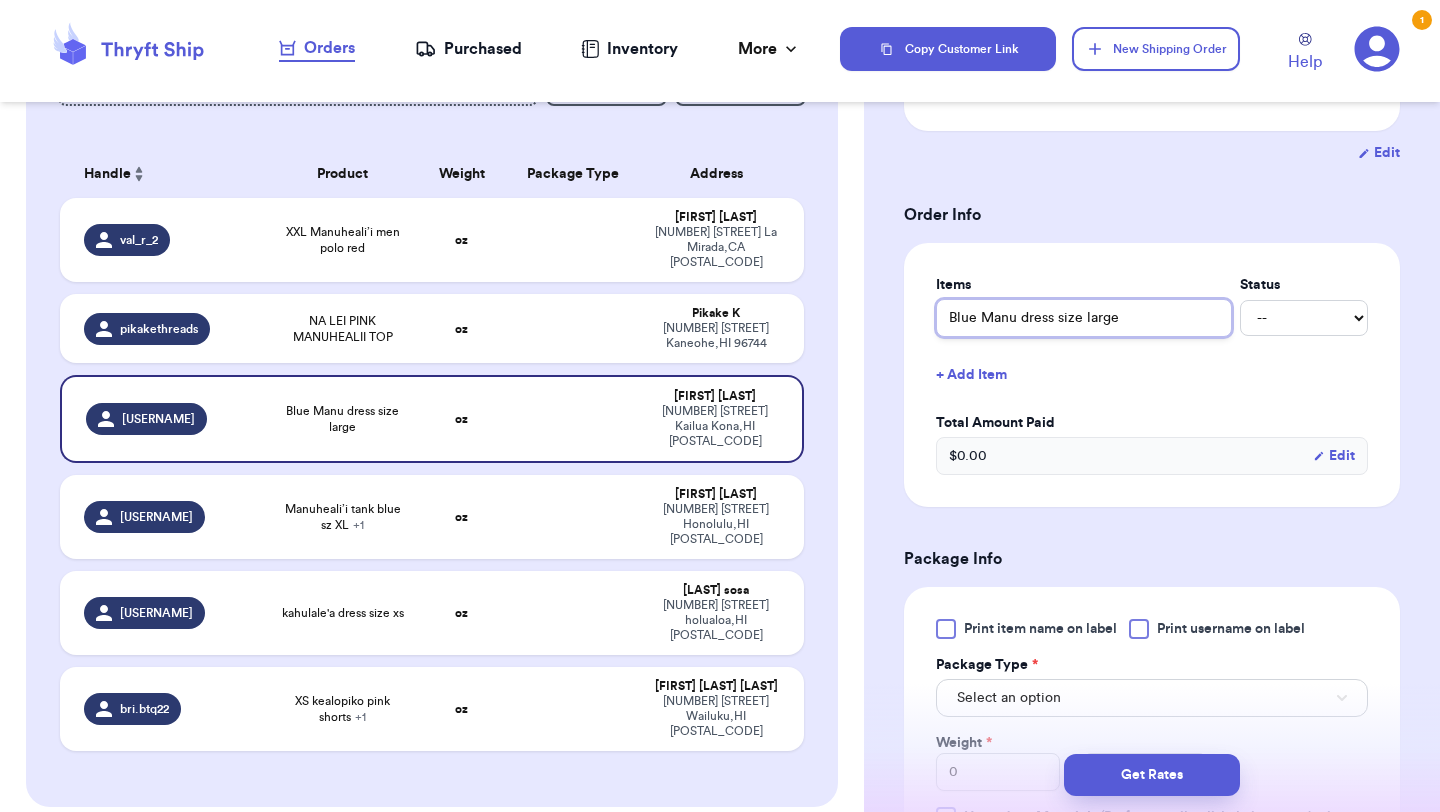 drag, startPoint x: 1162, startPoint y: 292, endPoint x: 905, endPoint y: 283, distance: 257.15753 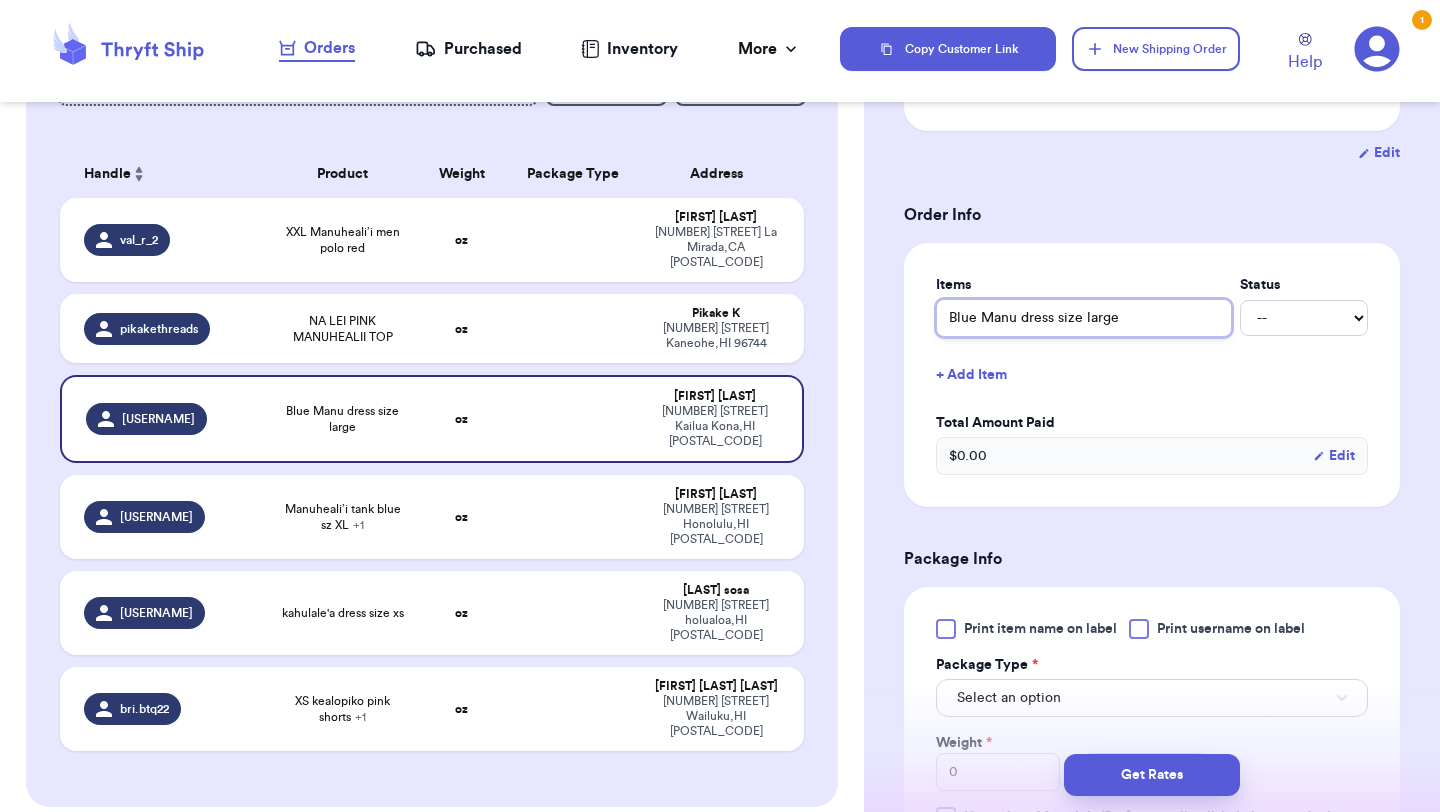 type on "G" 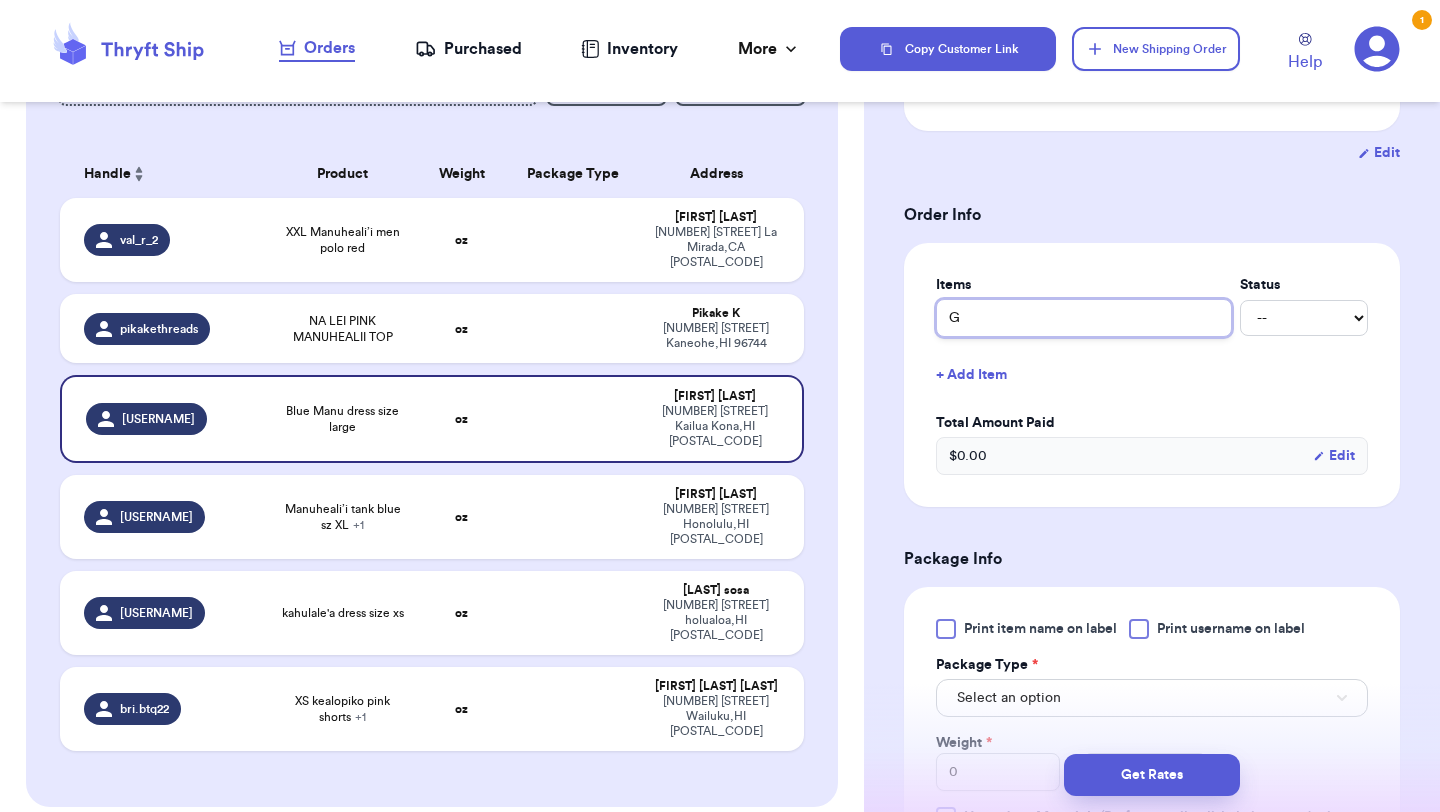 type 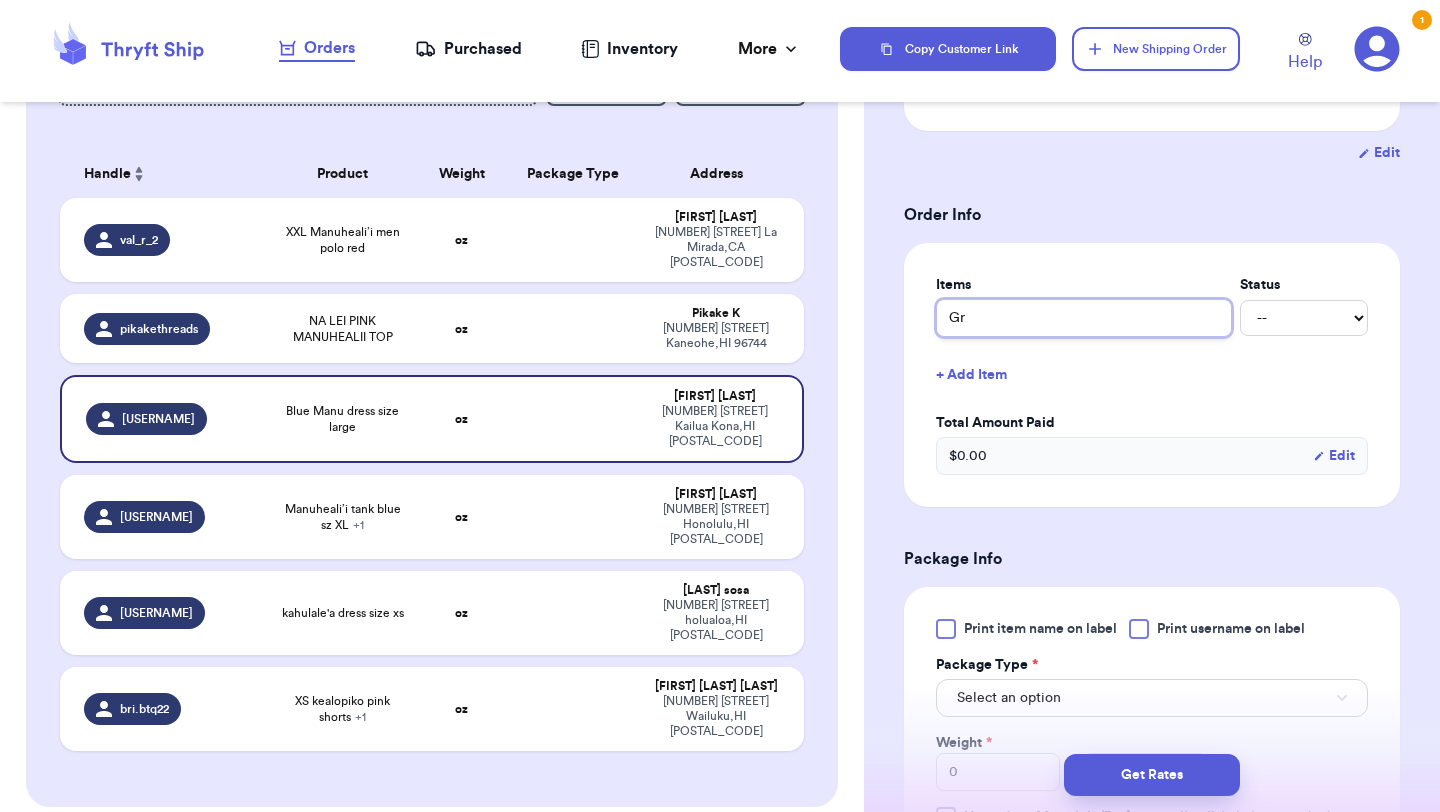 type 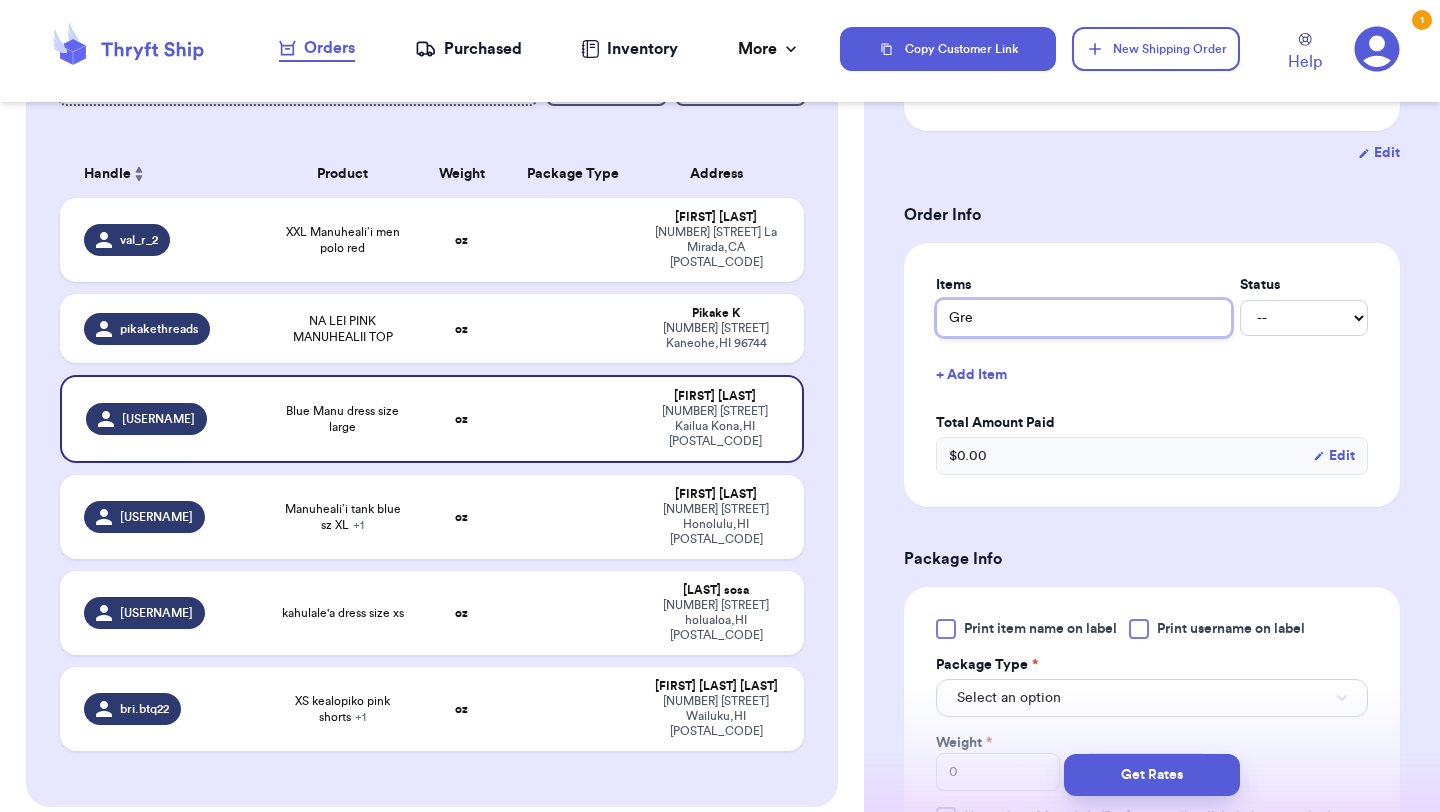 type 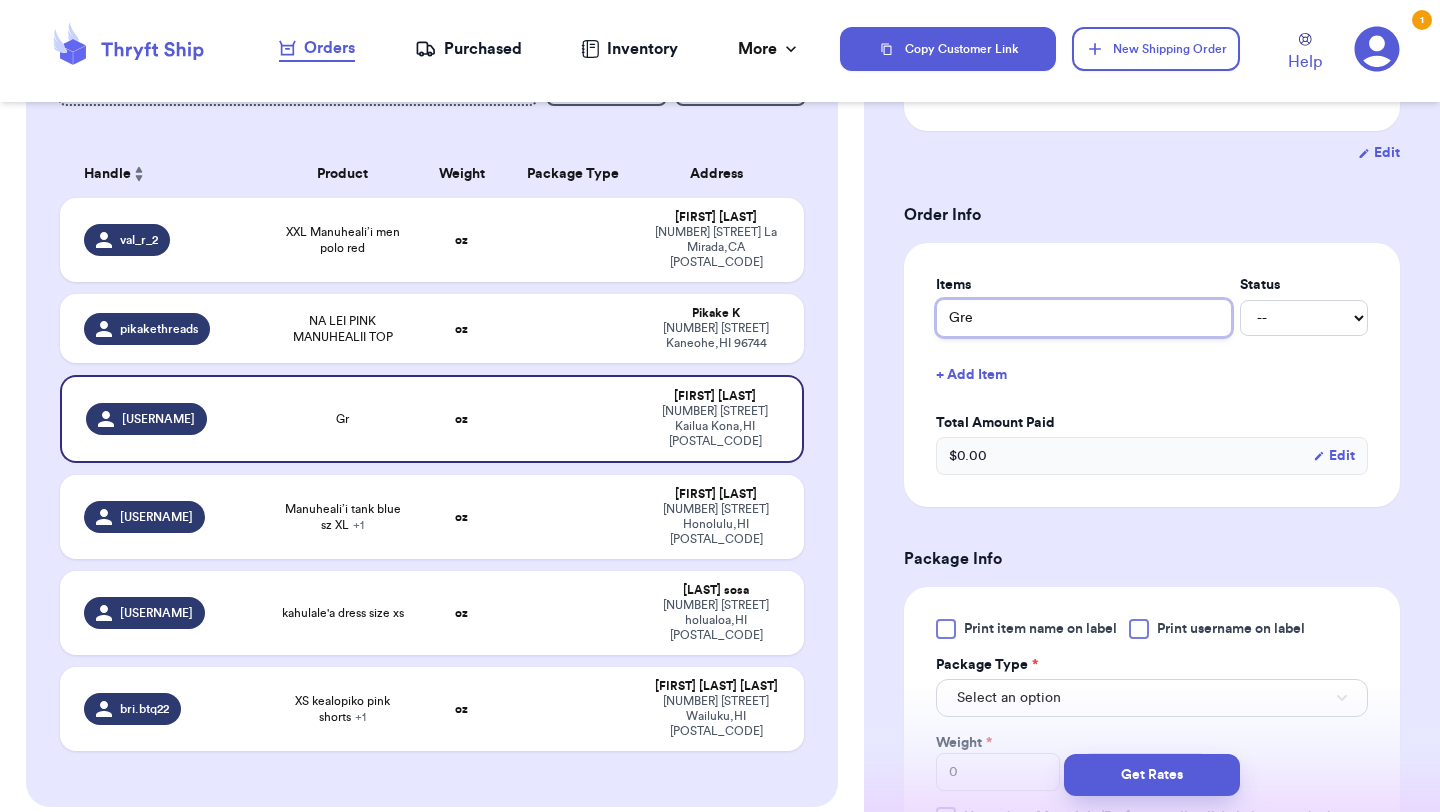 type on "Gree" 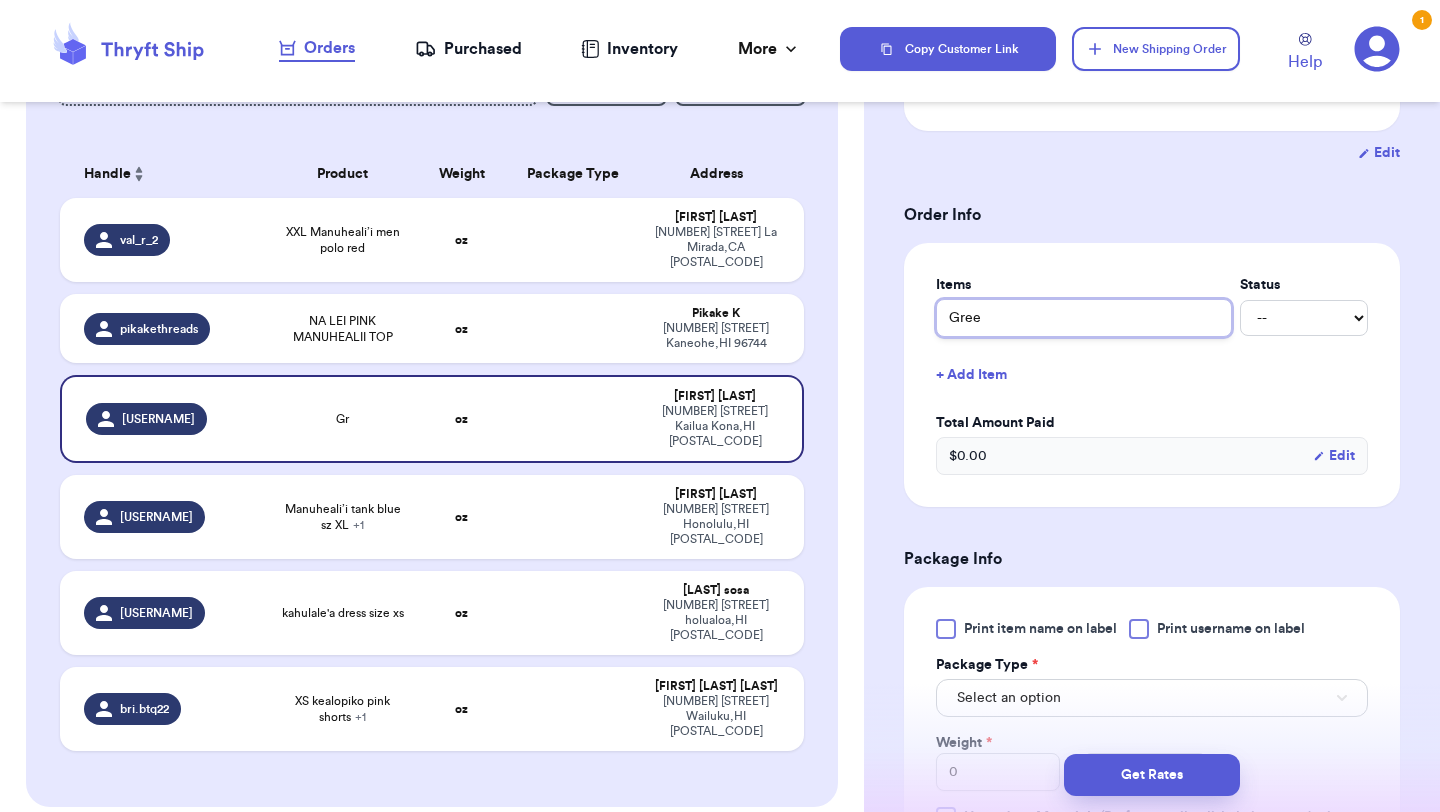 type 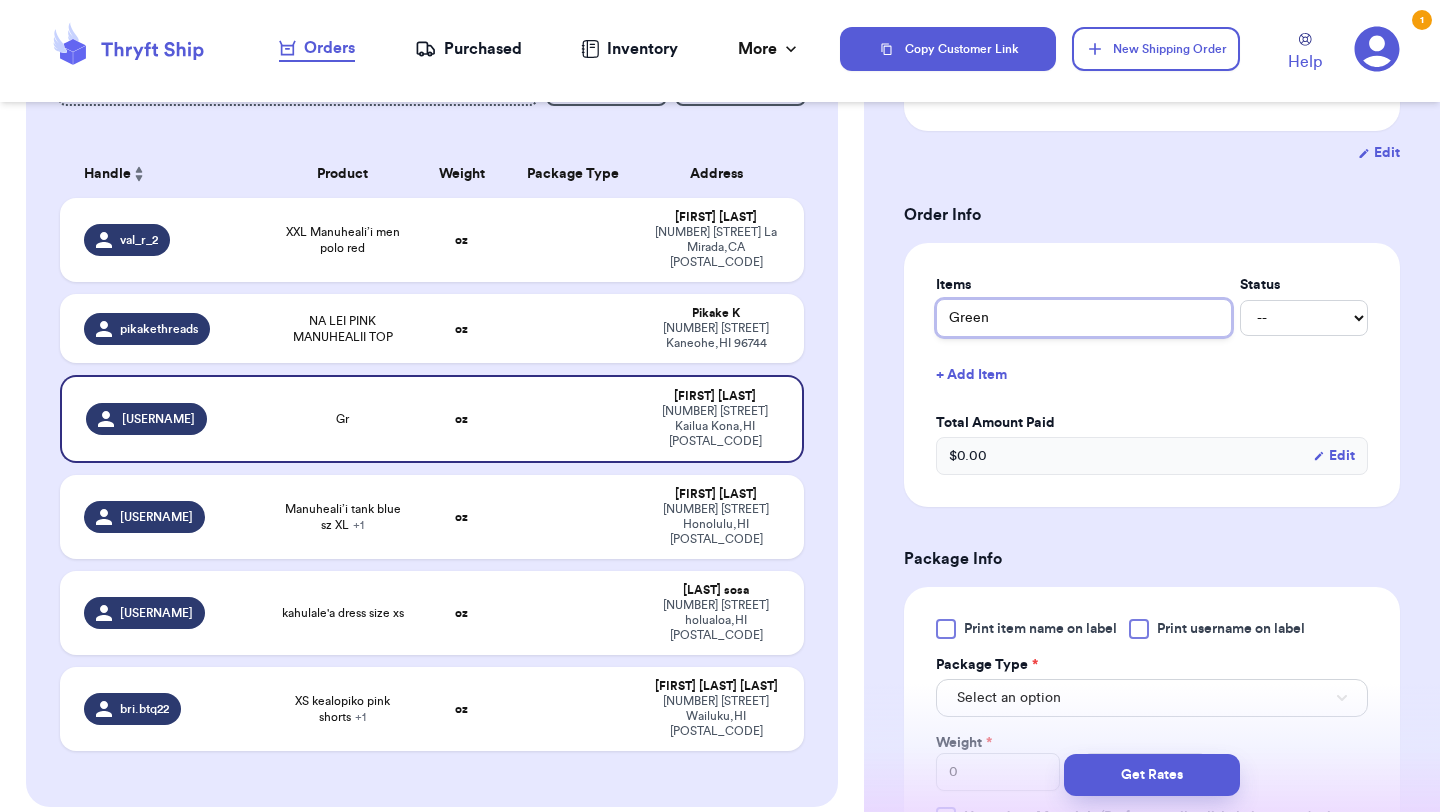 type 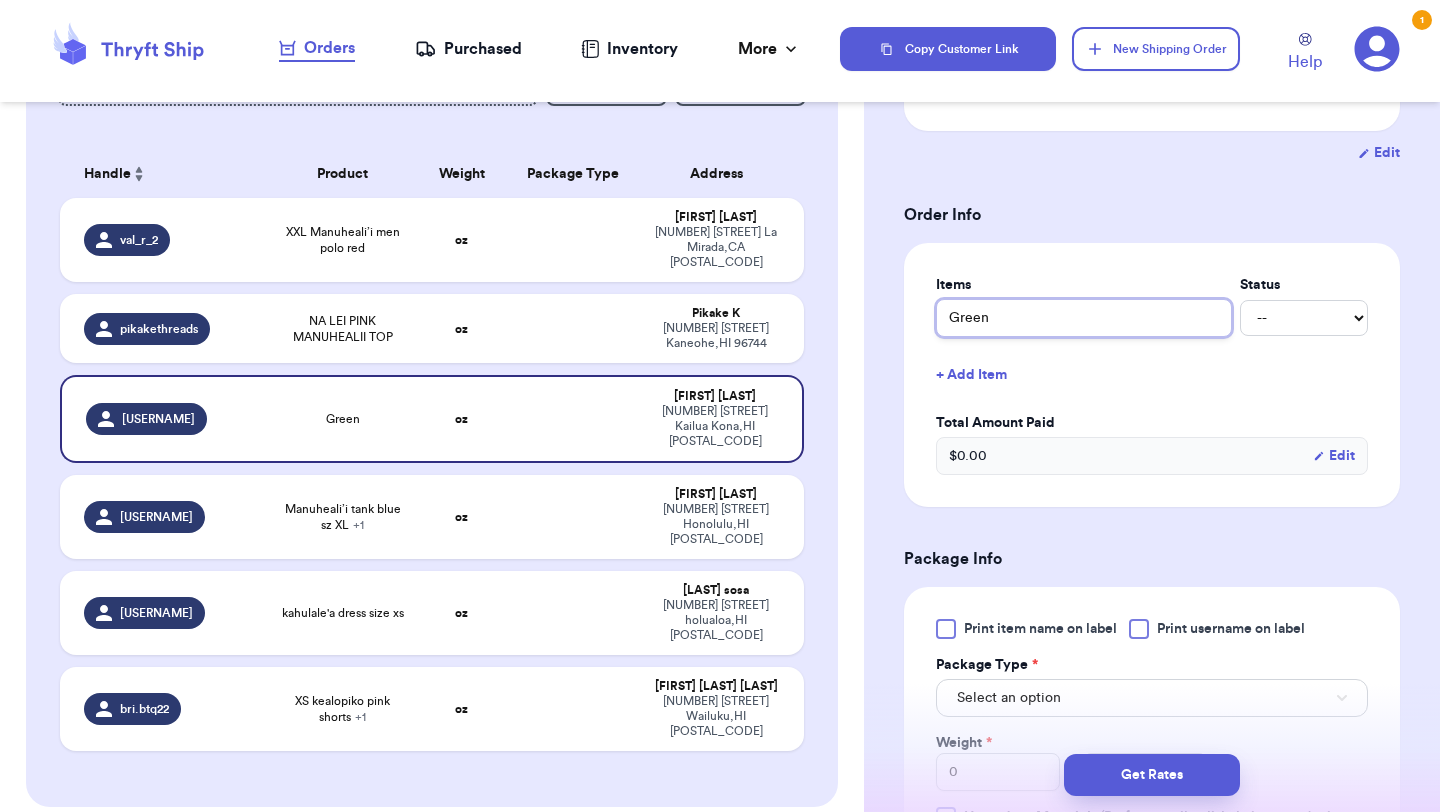 type 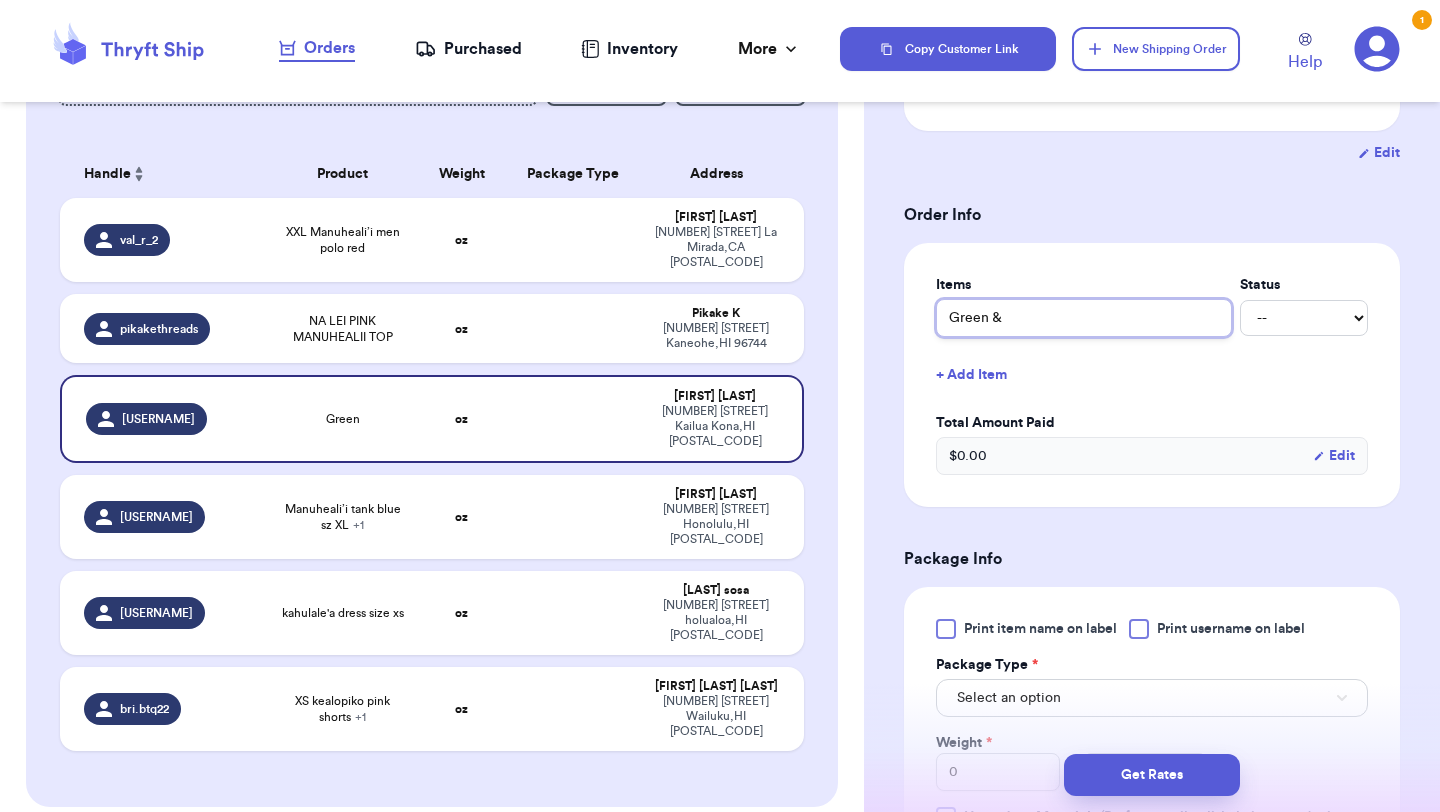 type 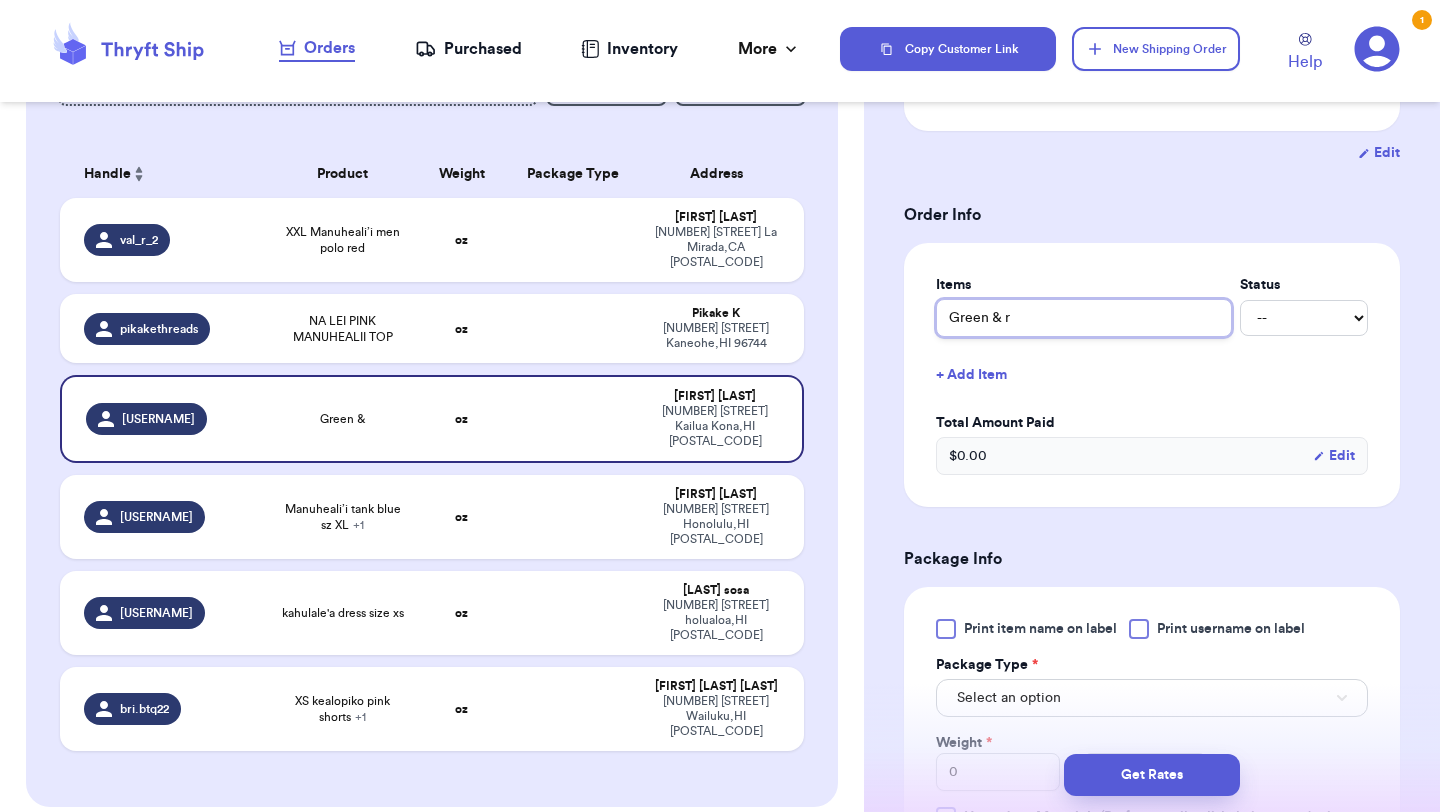 type 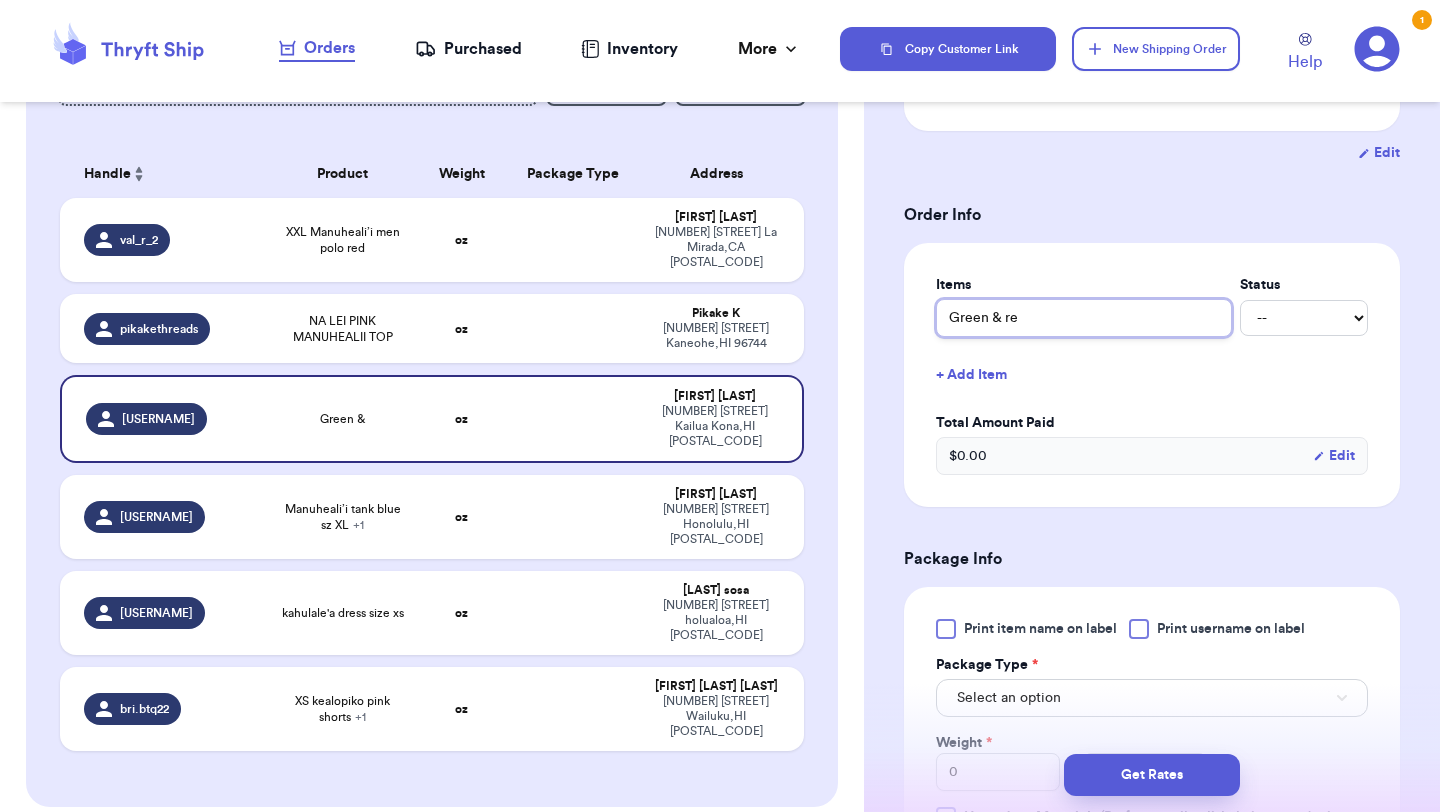 type 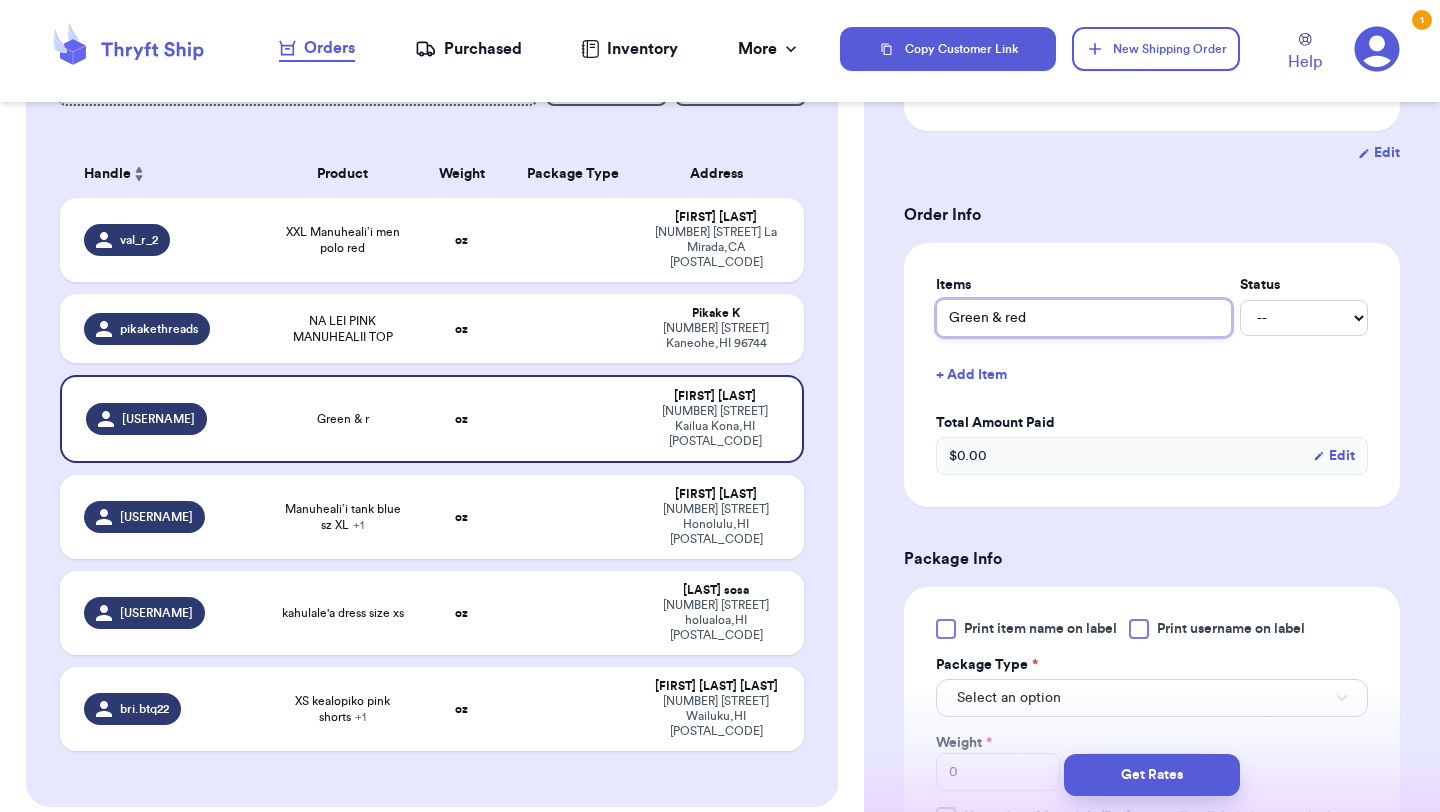 type 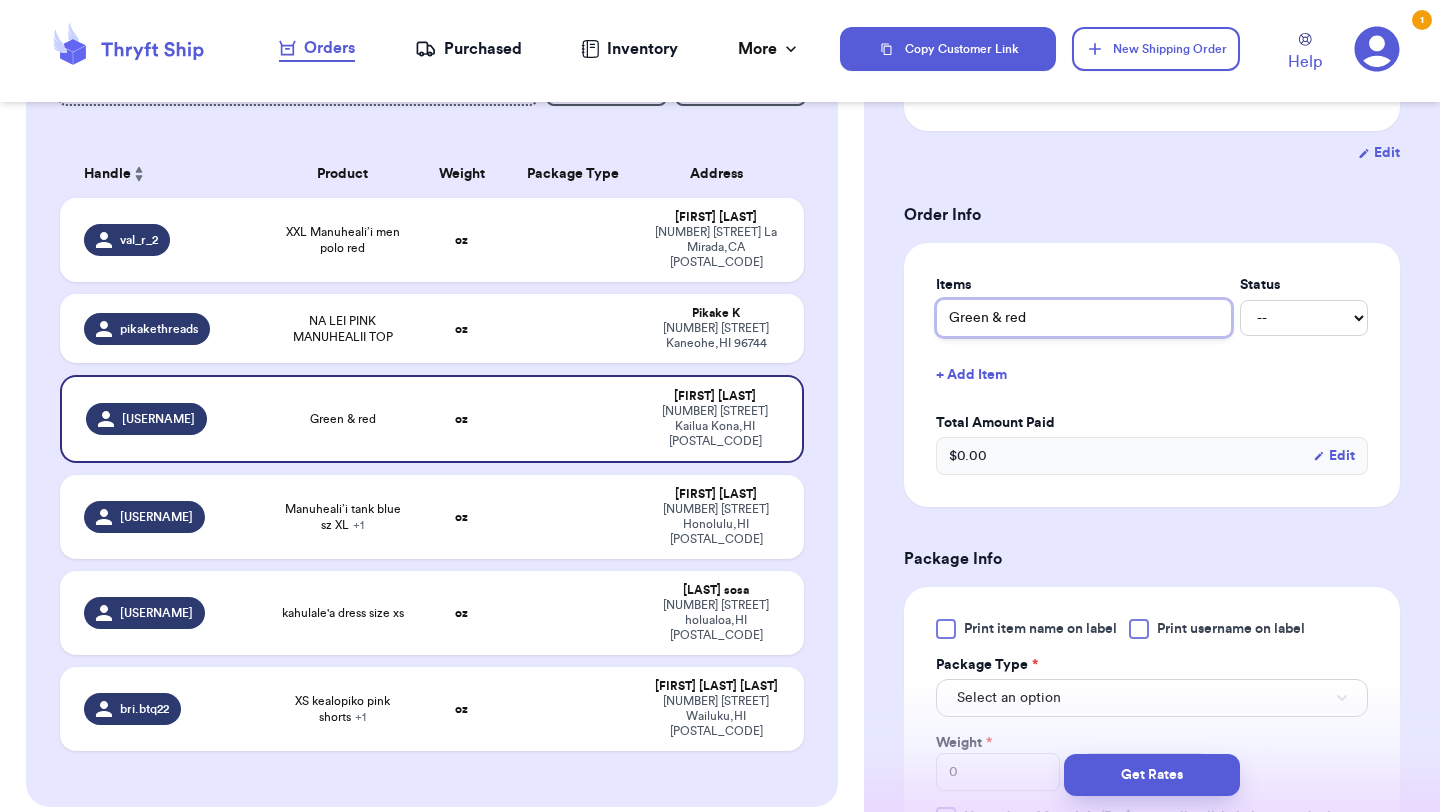 type on "Green & red" 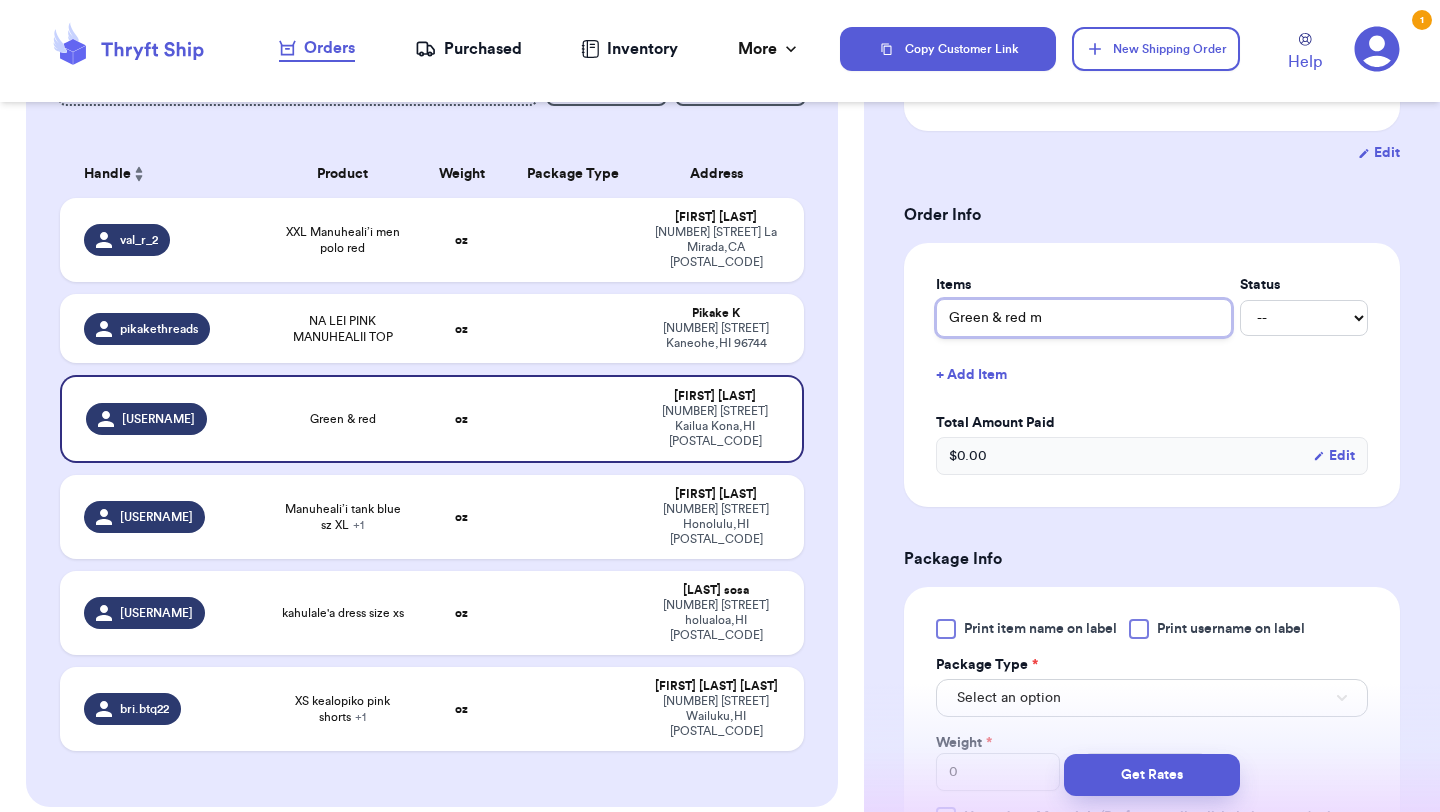 type 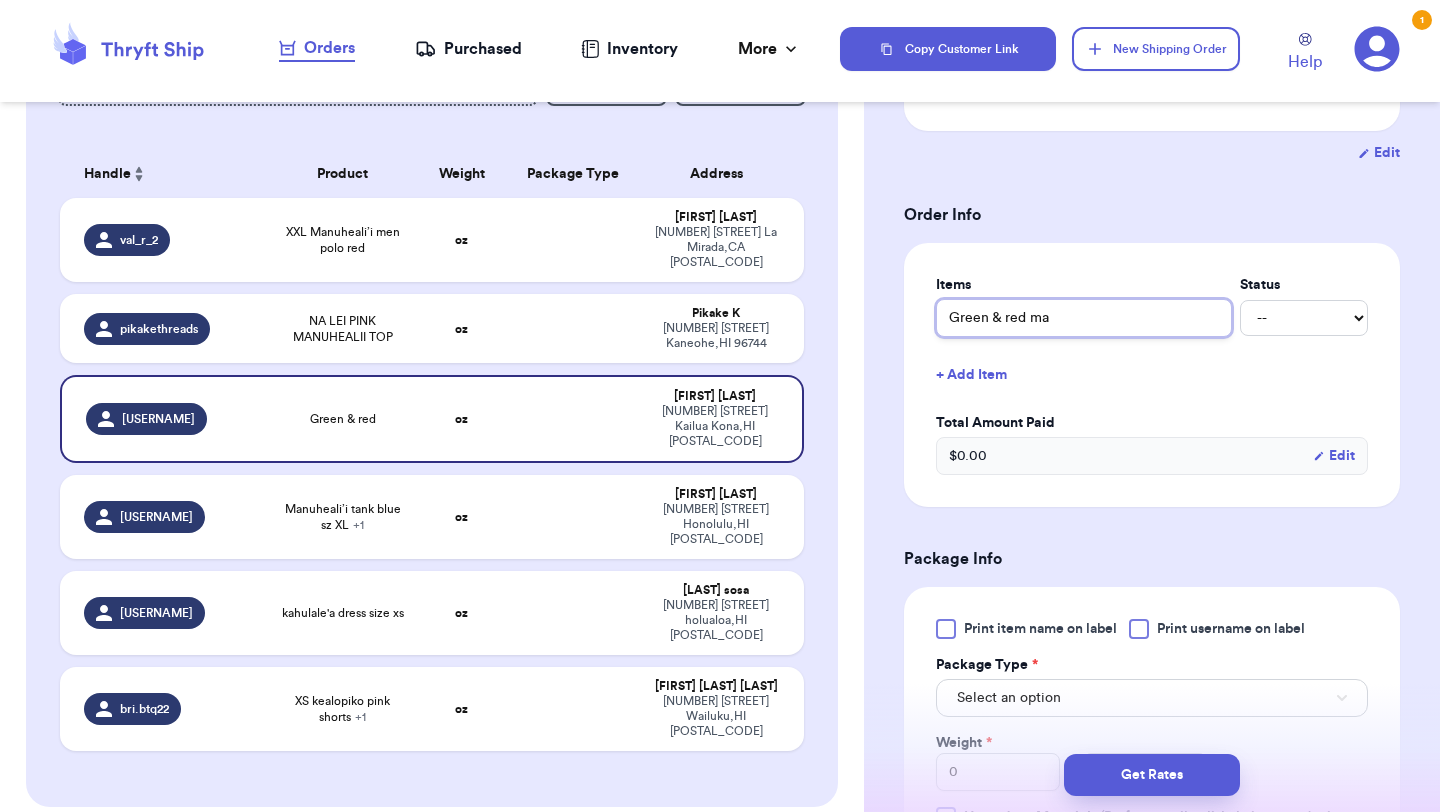 type 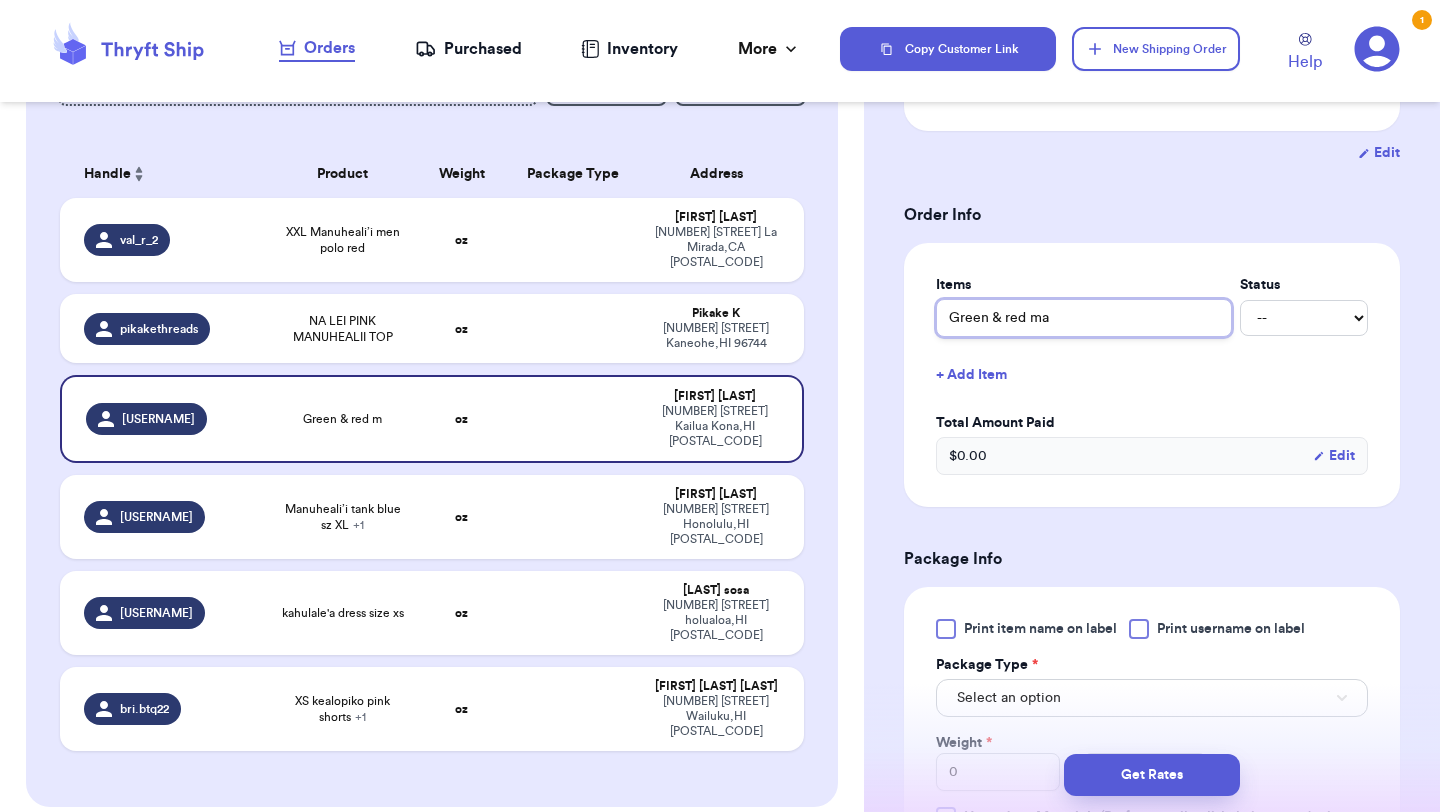 type on "Green & red man" 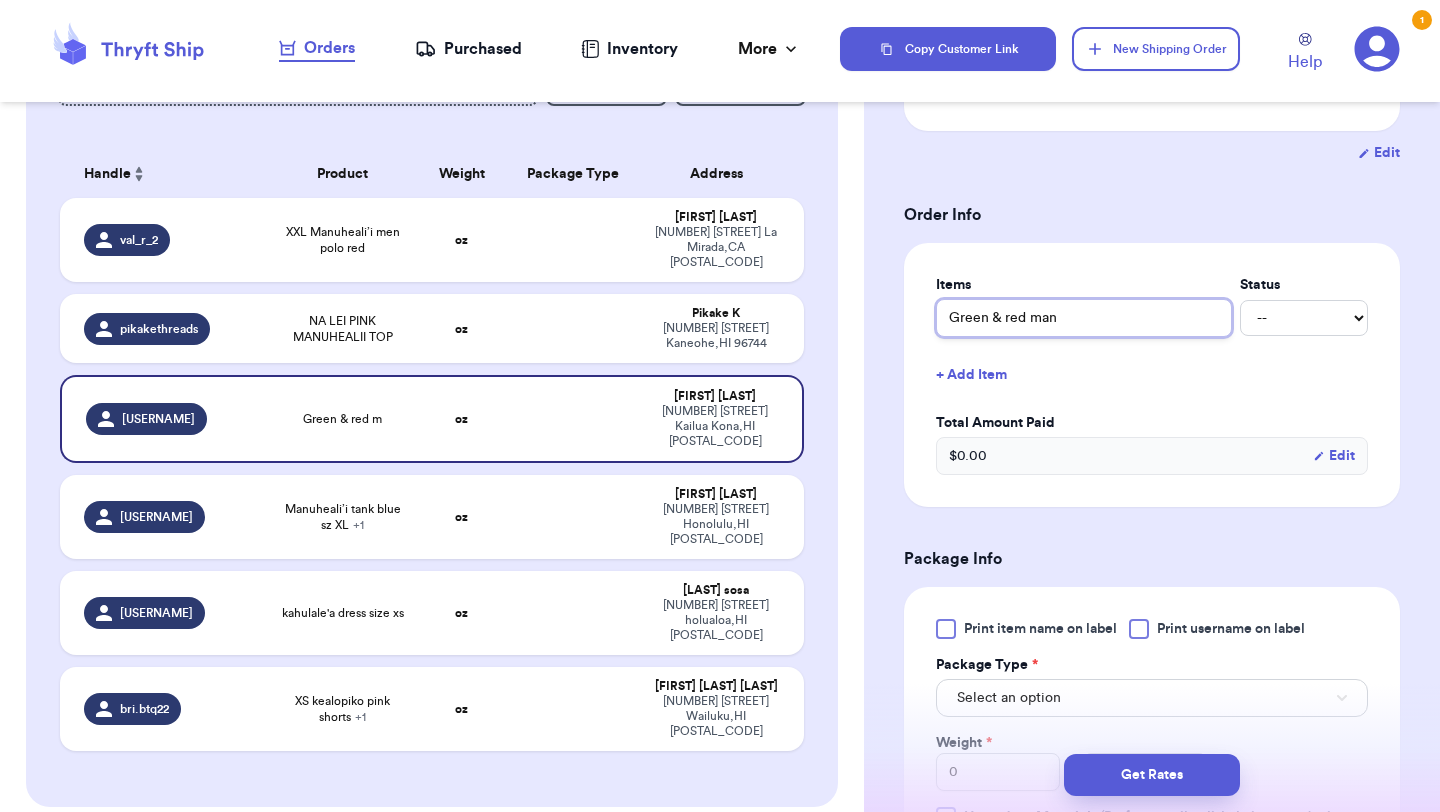 type 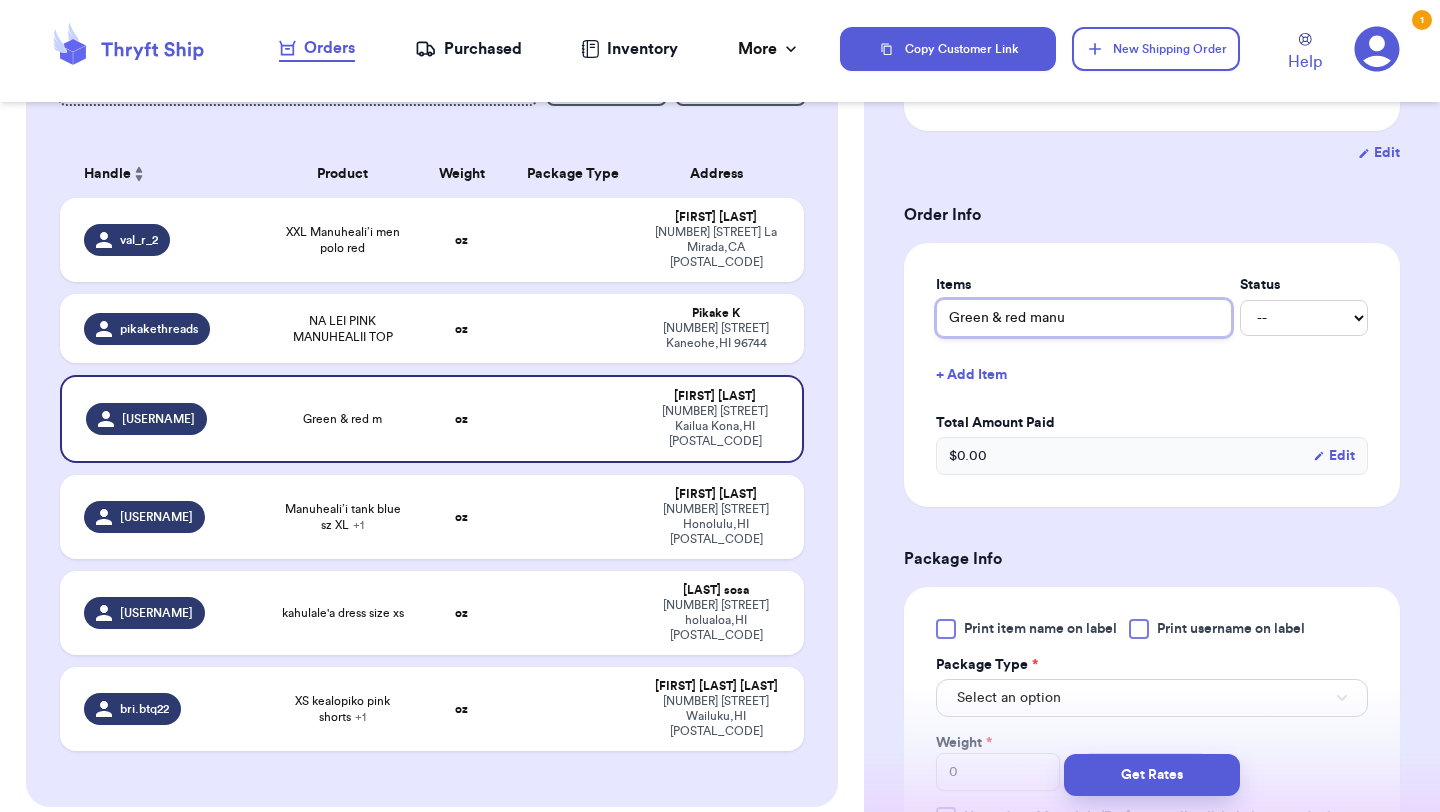 type 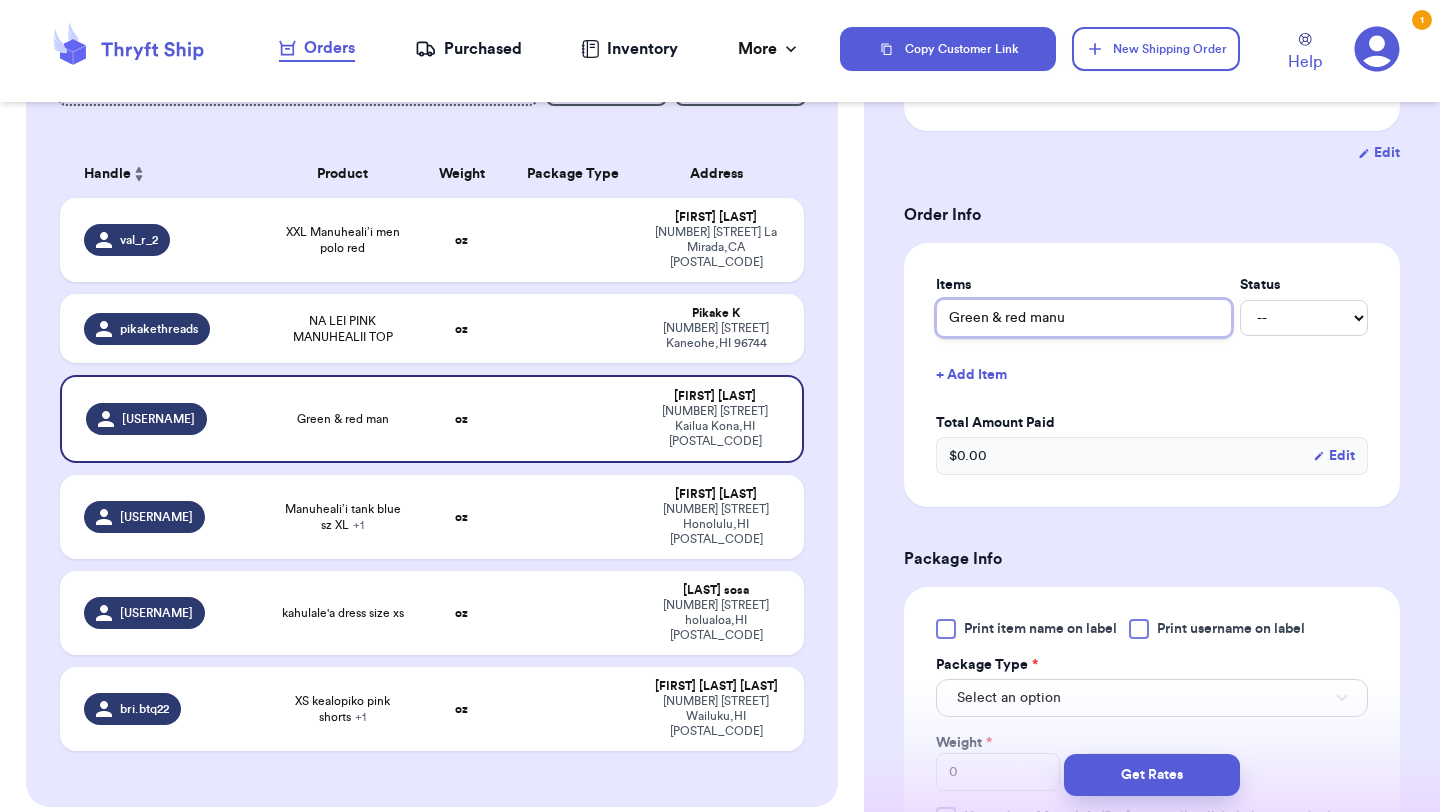 type on "Green & red manu" 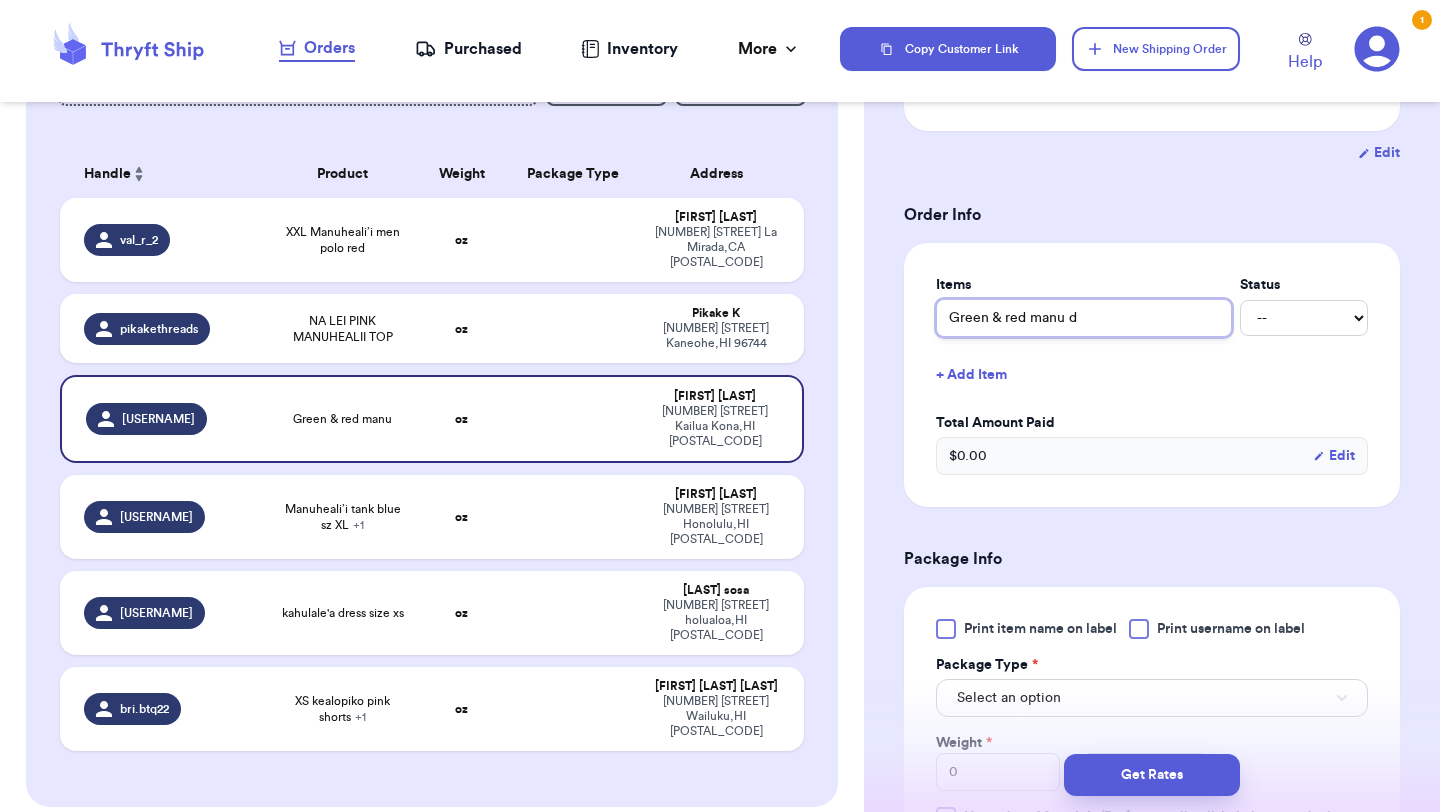 type 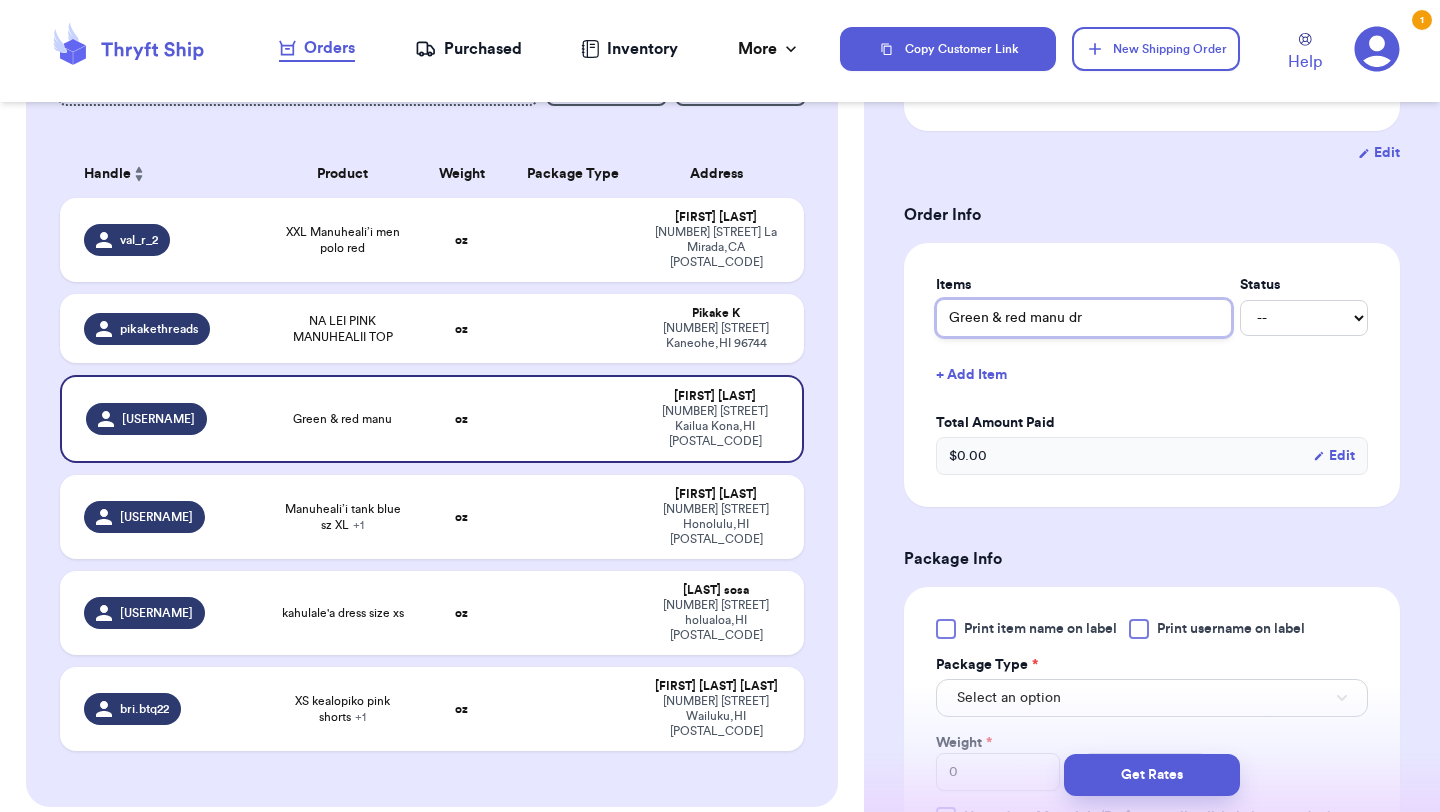 type 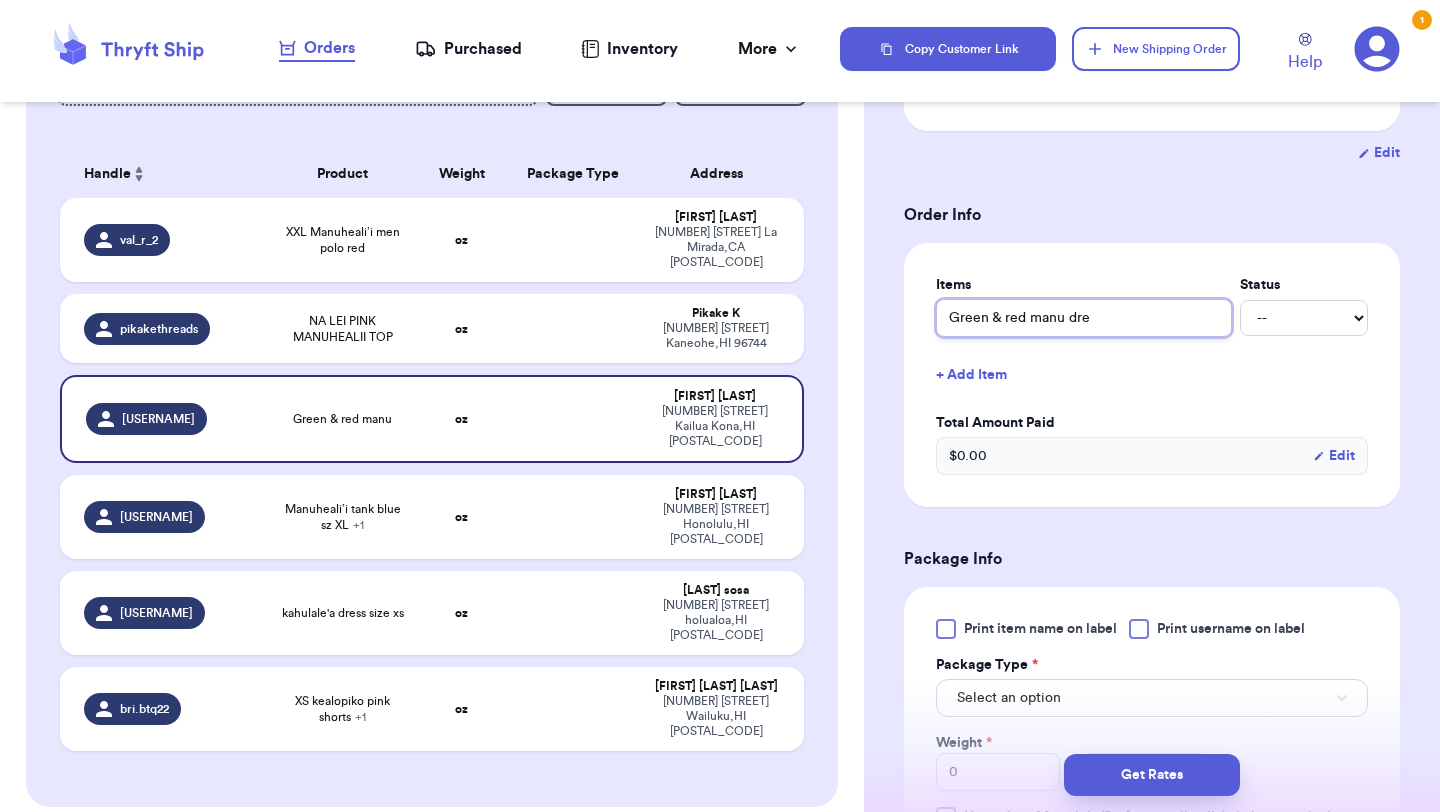type 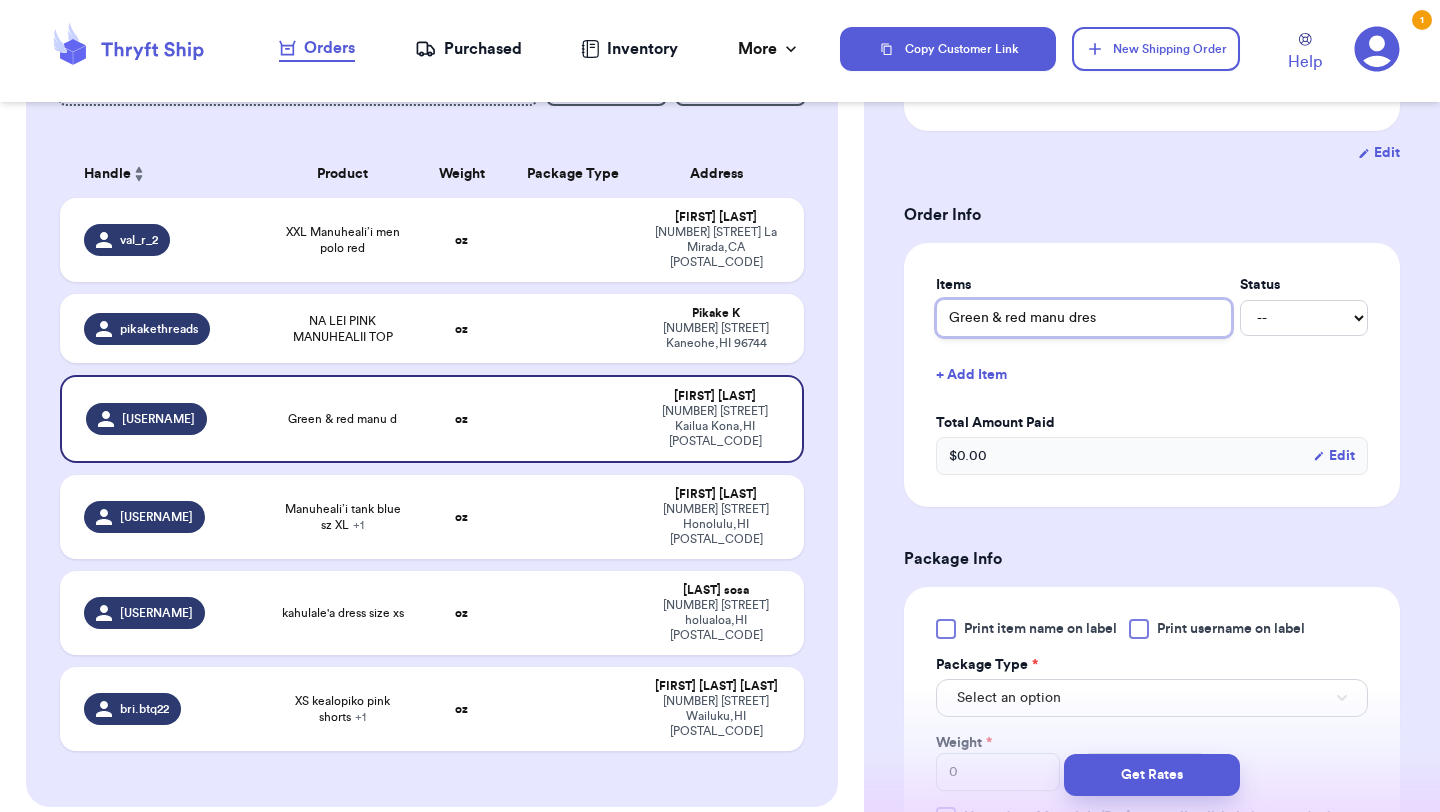 type 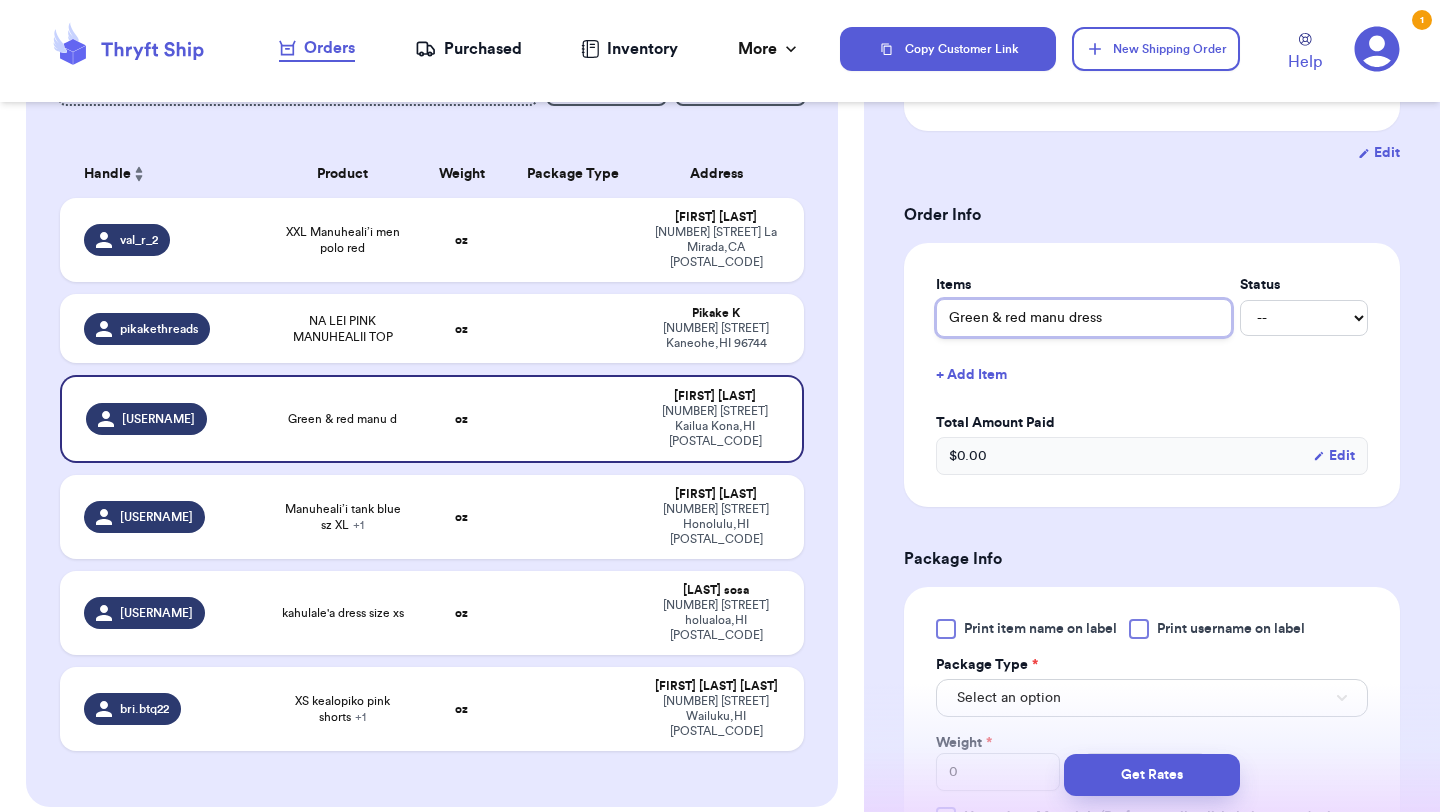 type 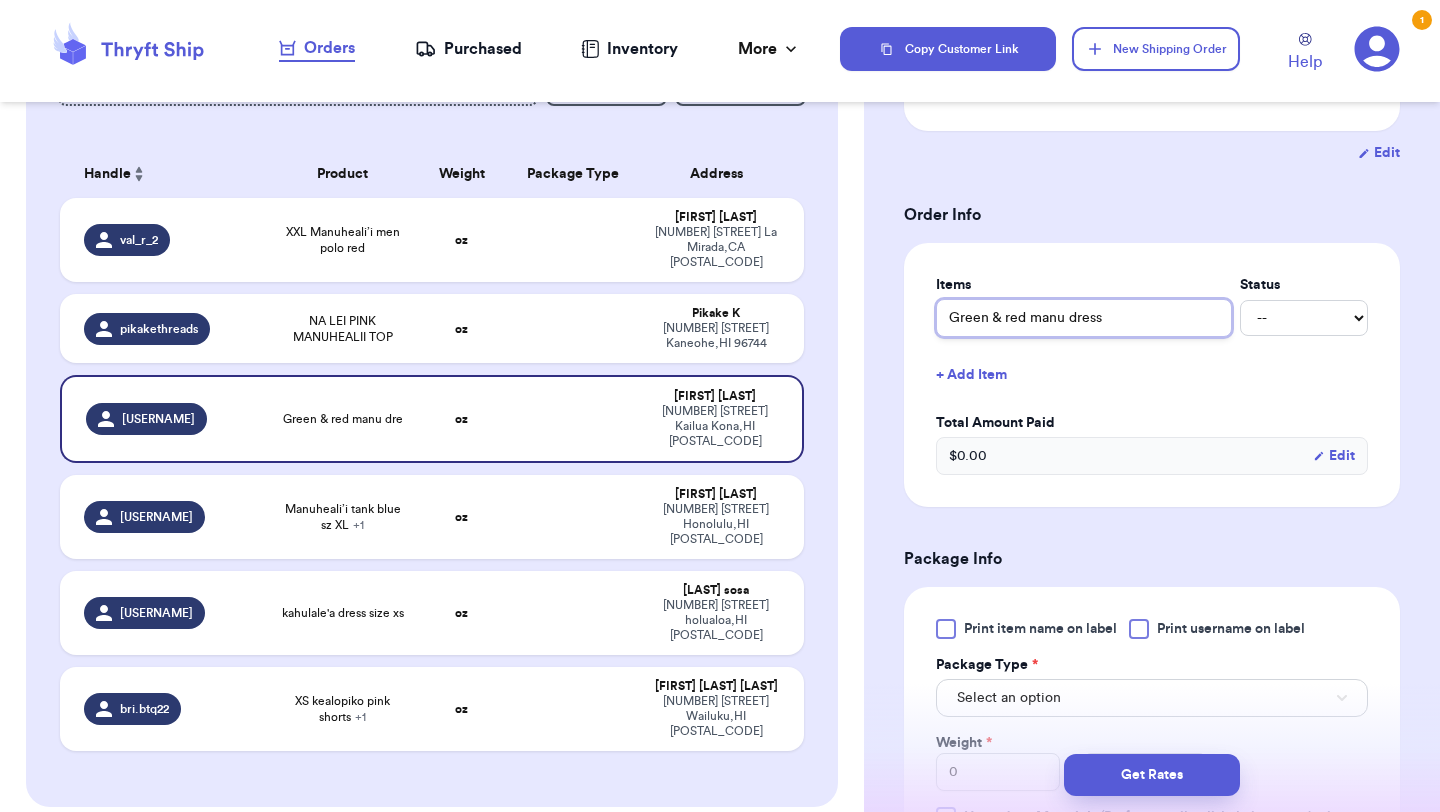 type on "Green & red manu dress" 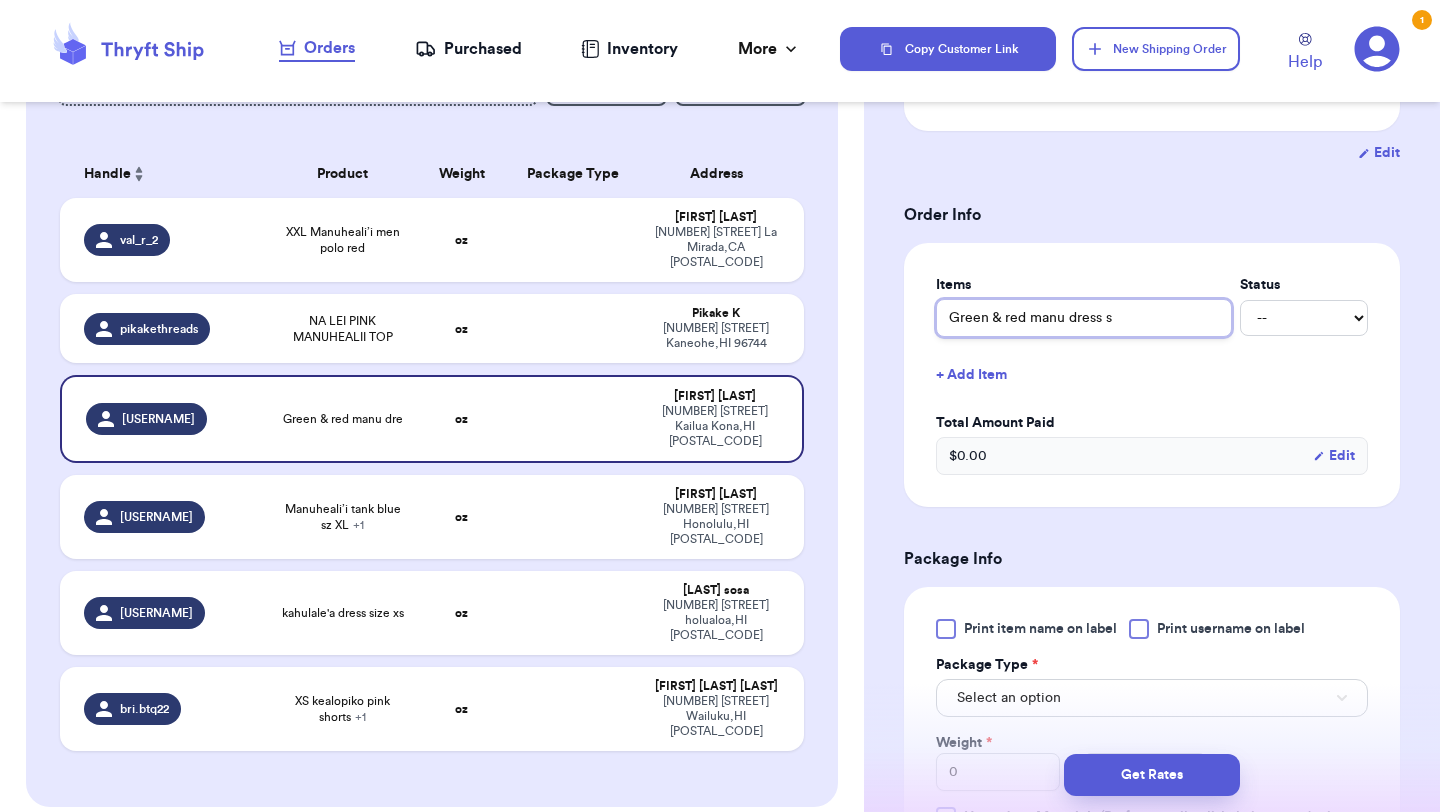 type 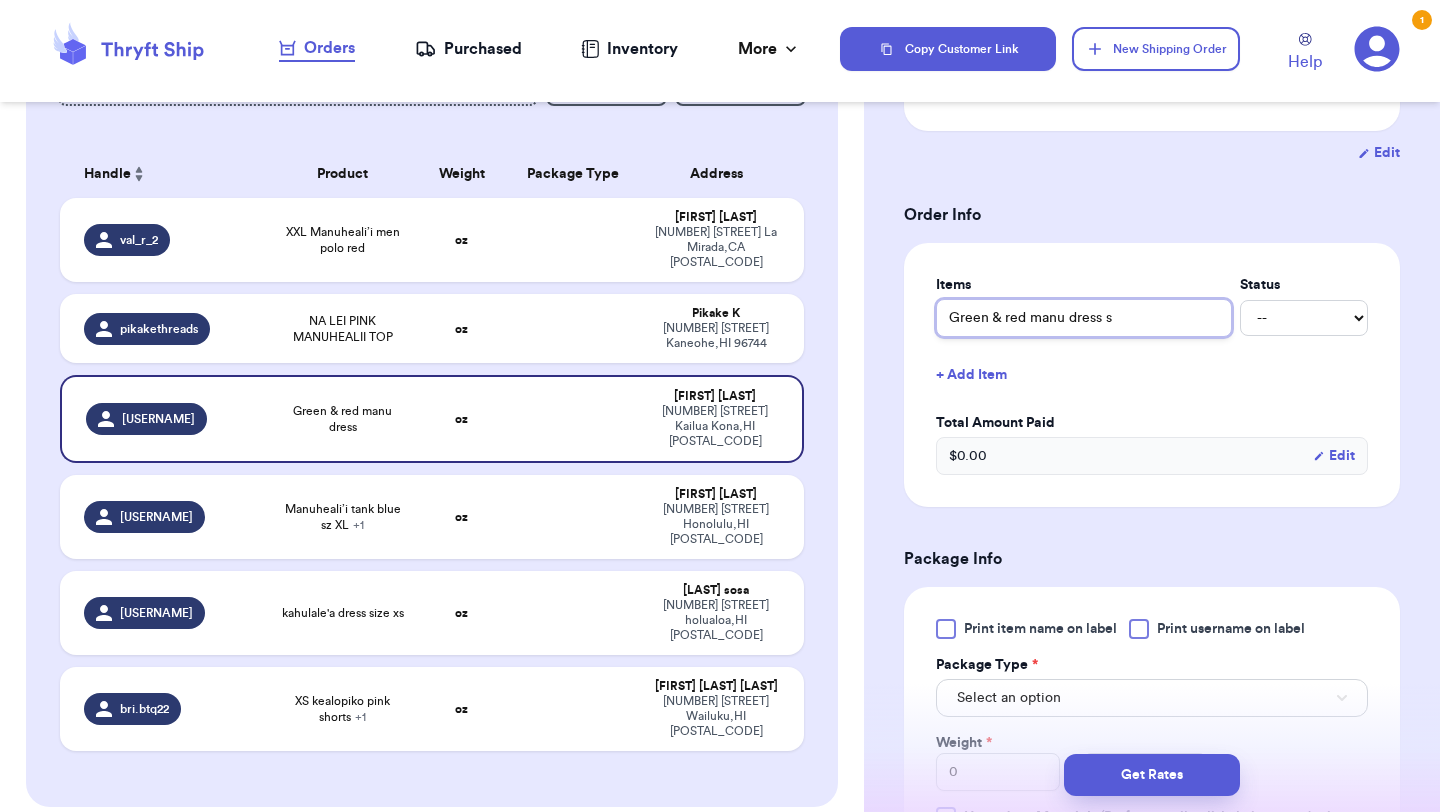 type on "Green & red manu dress si" 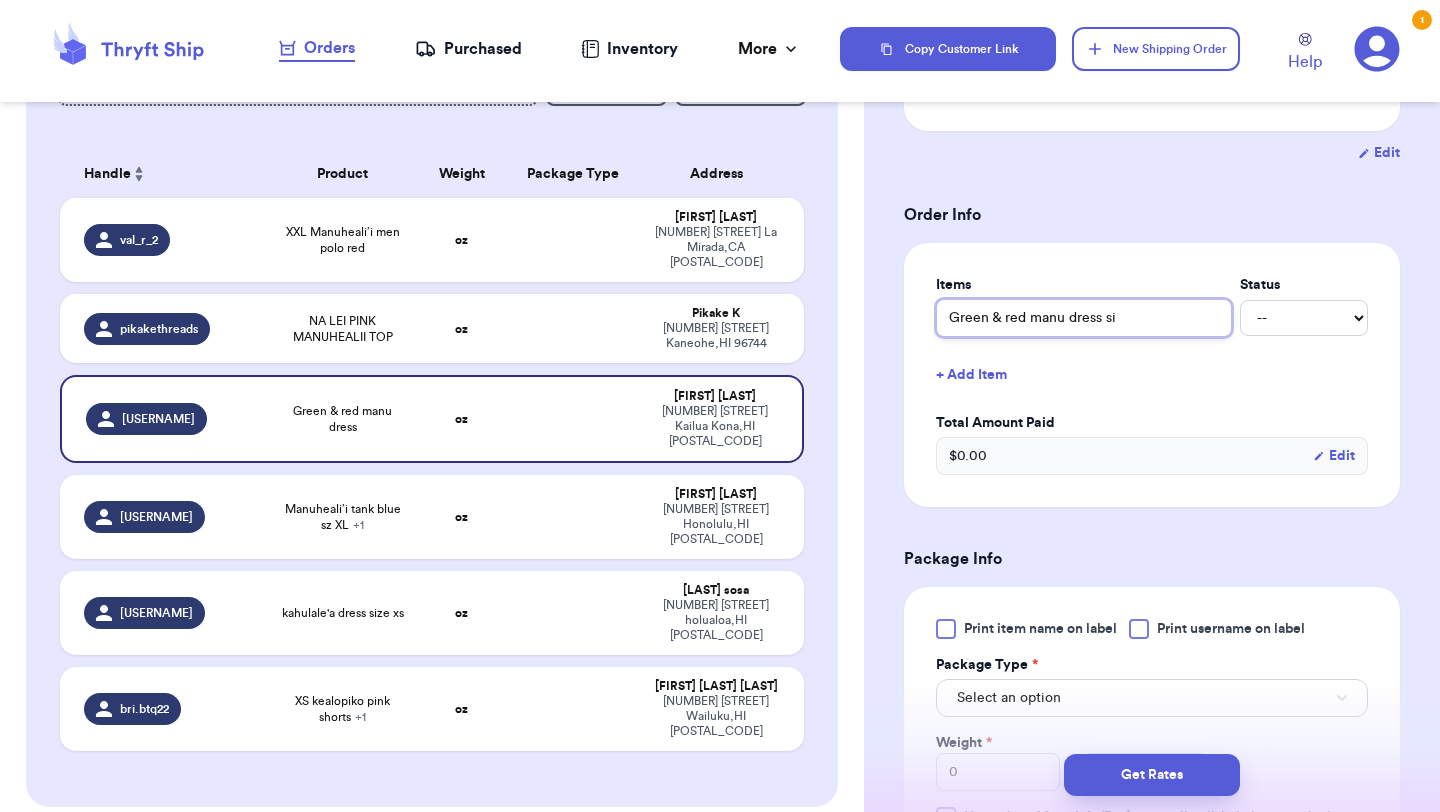 type 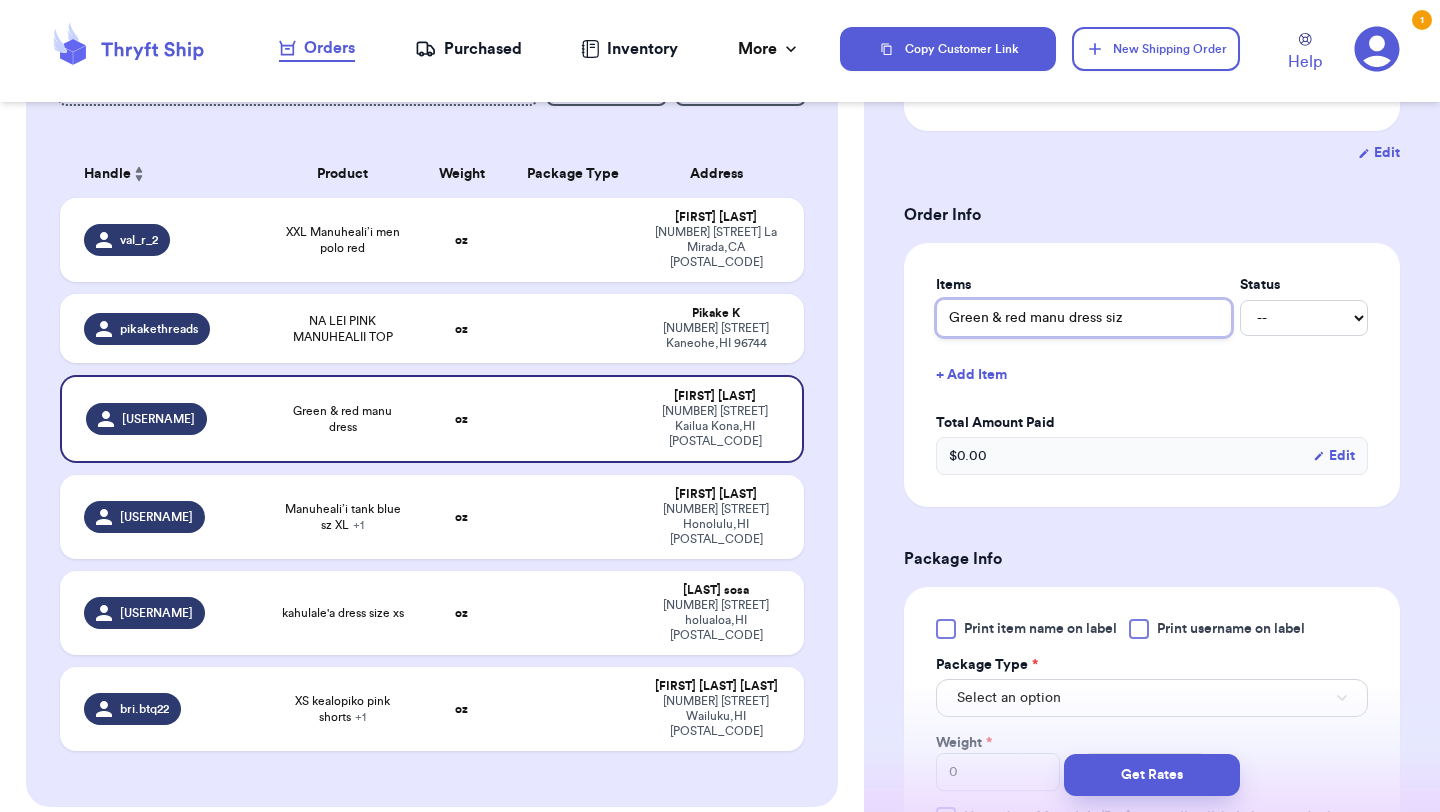 type 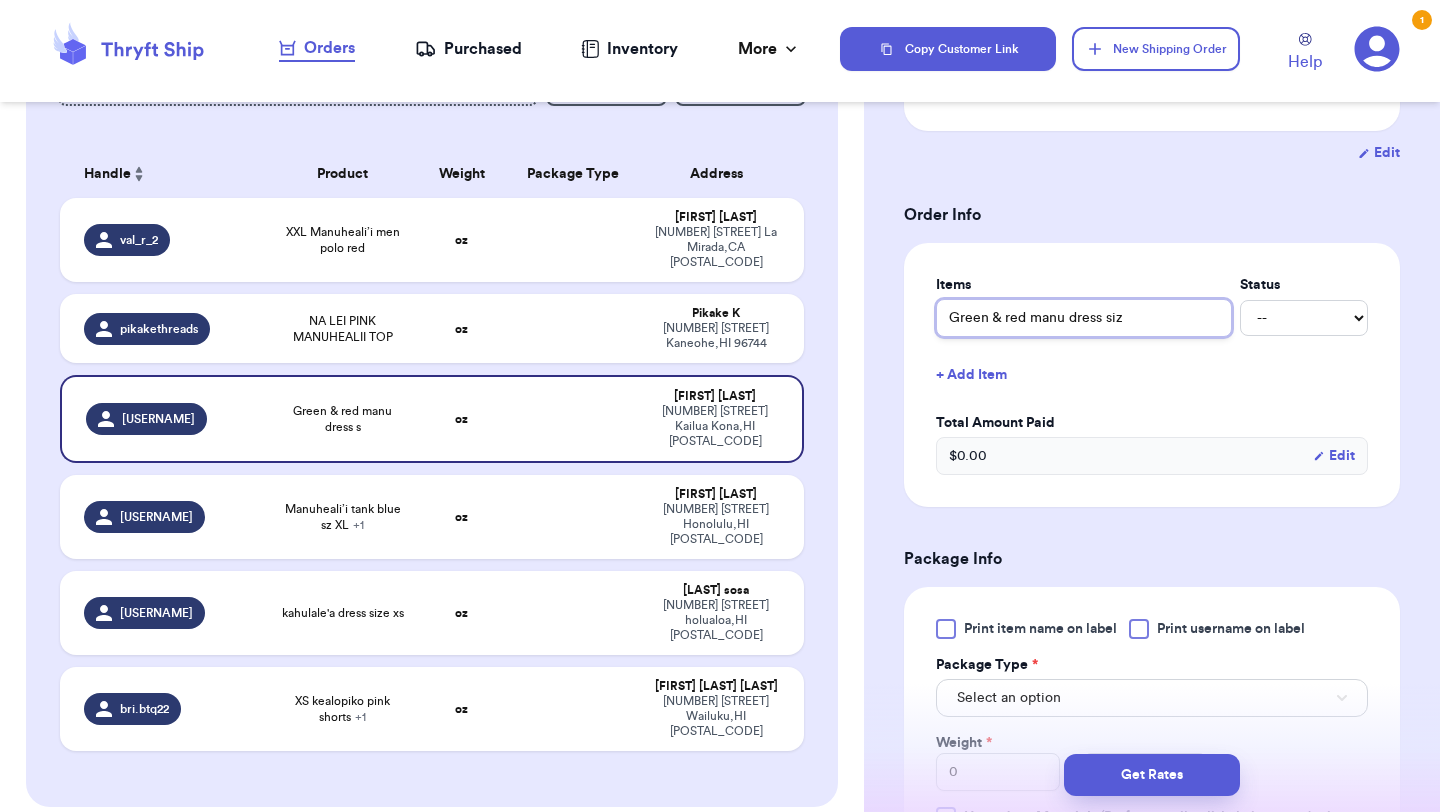 type on "Green & red manu dress size" 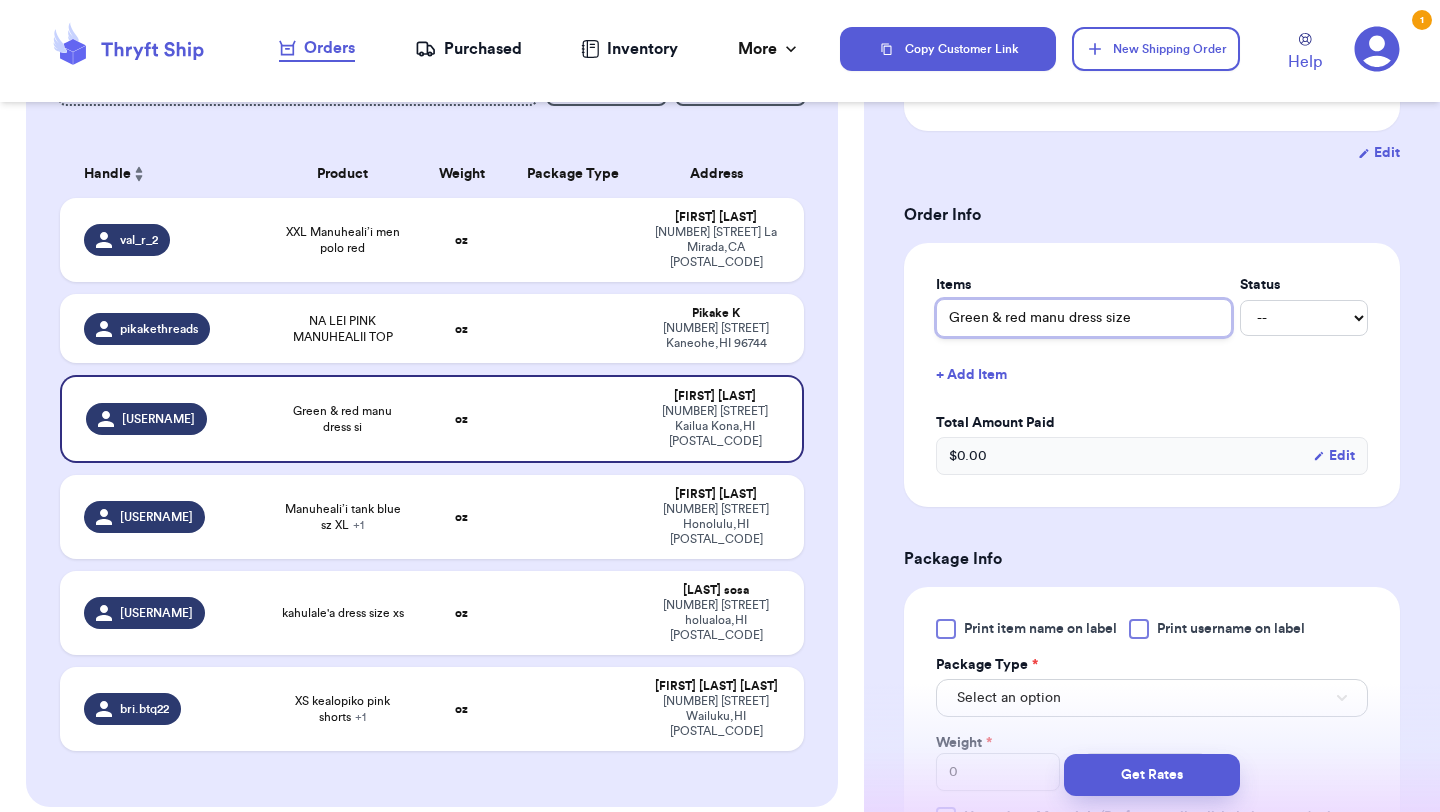 type on "Green & red manu dress size" 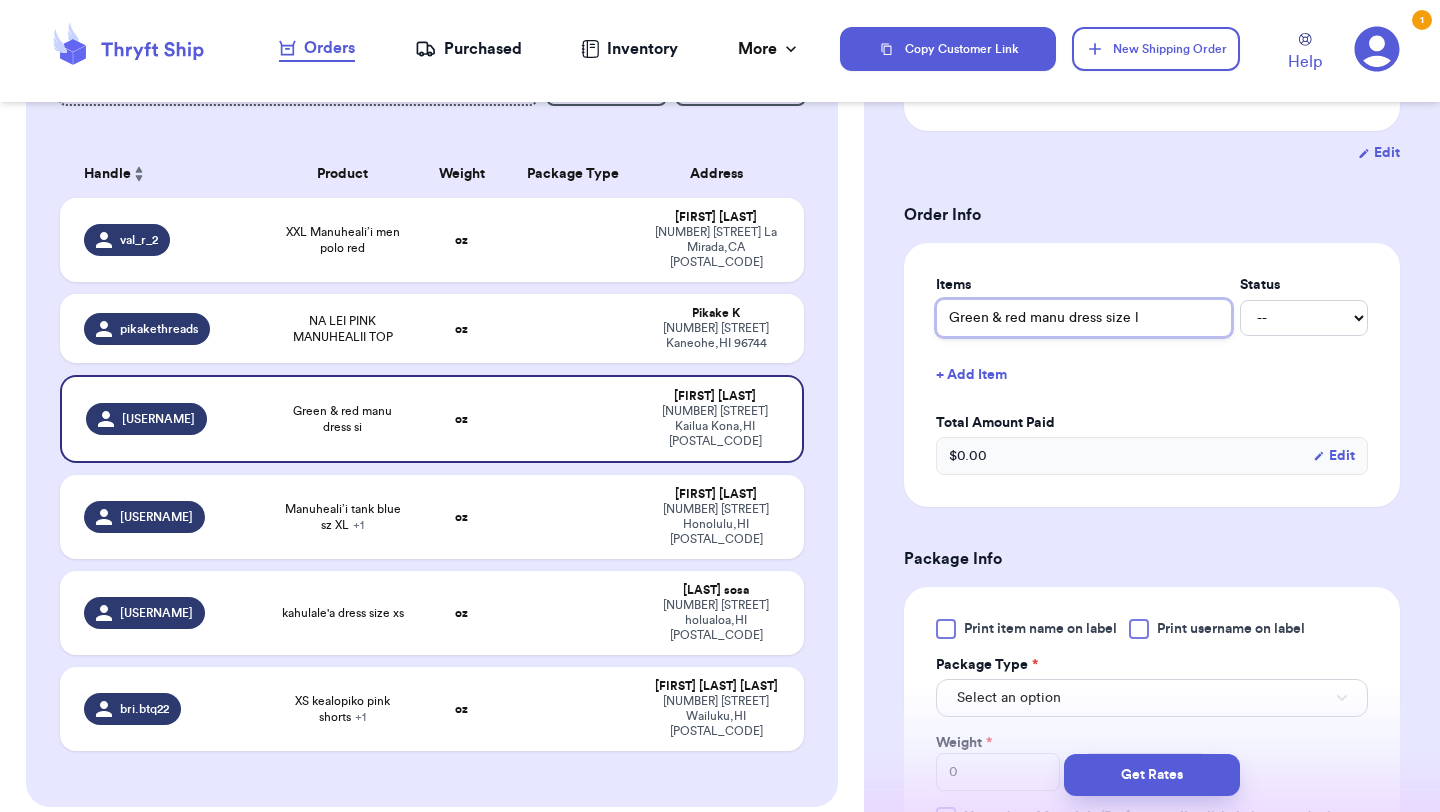 type 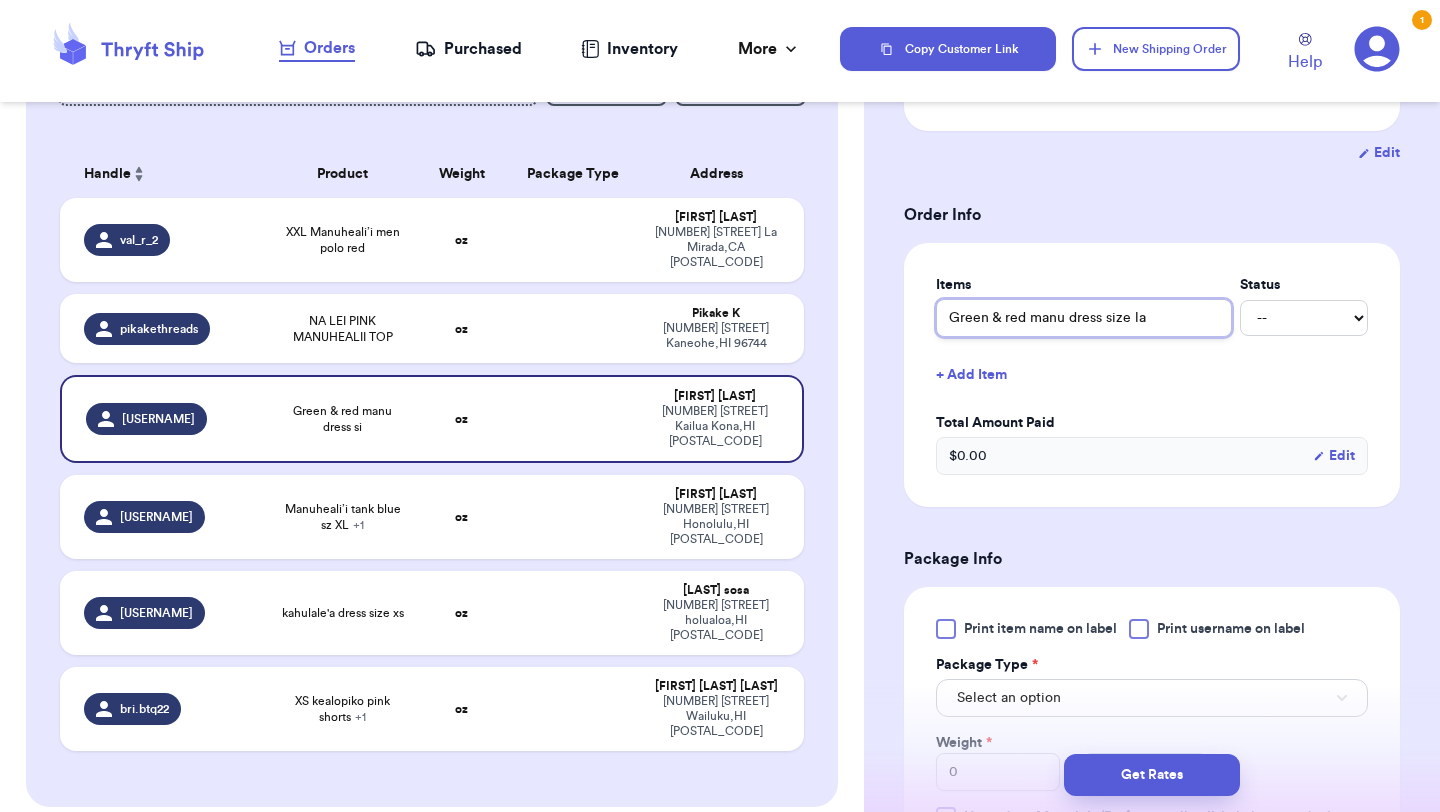type 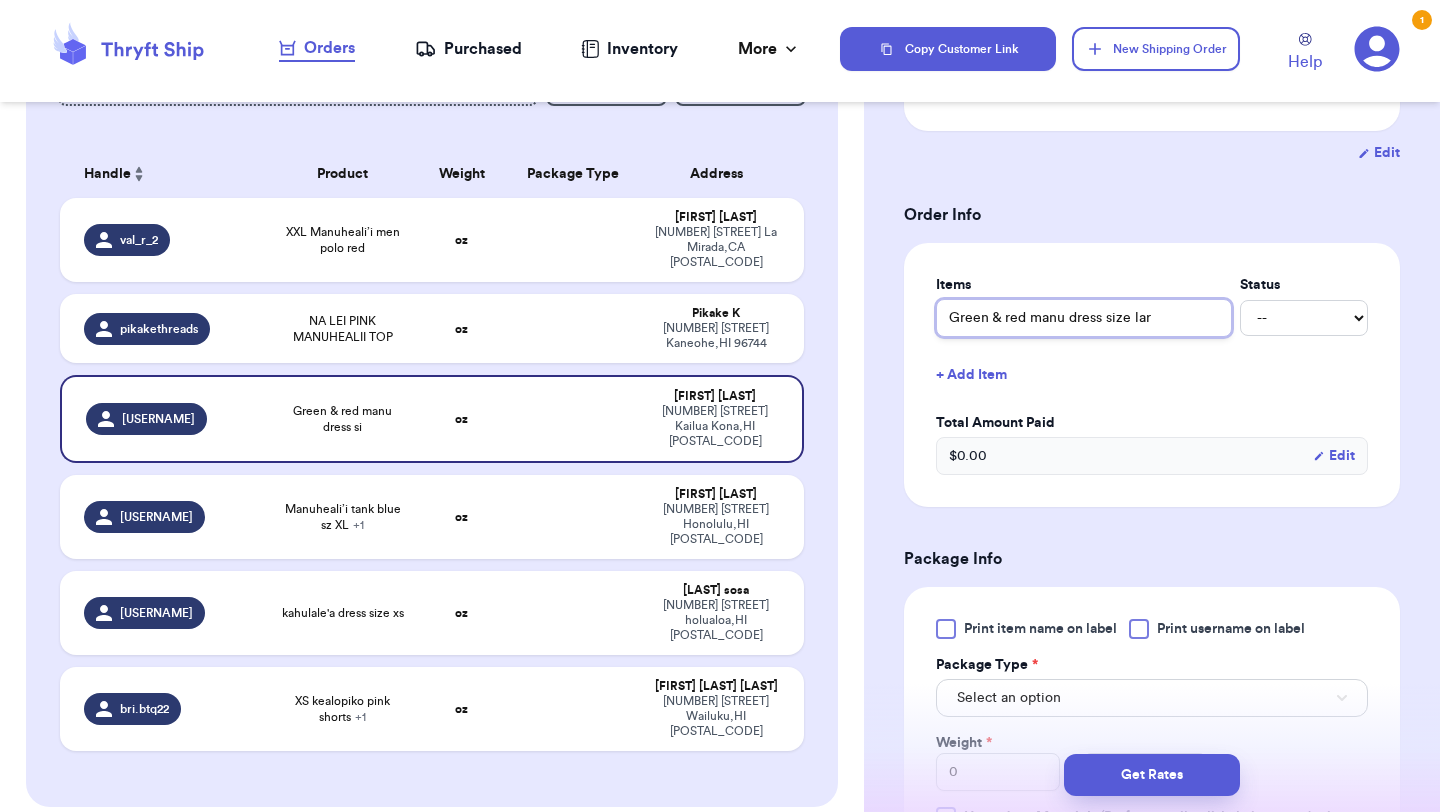 type 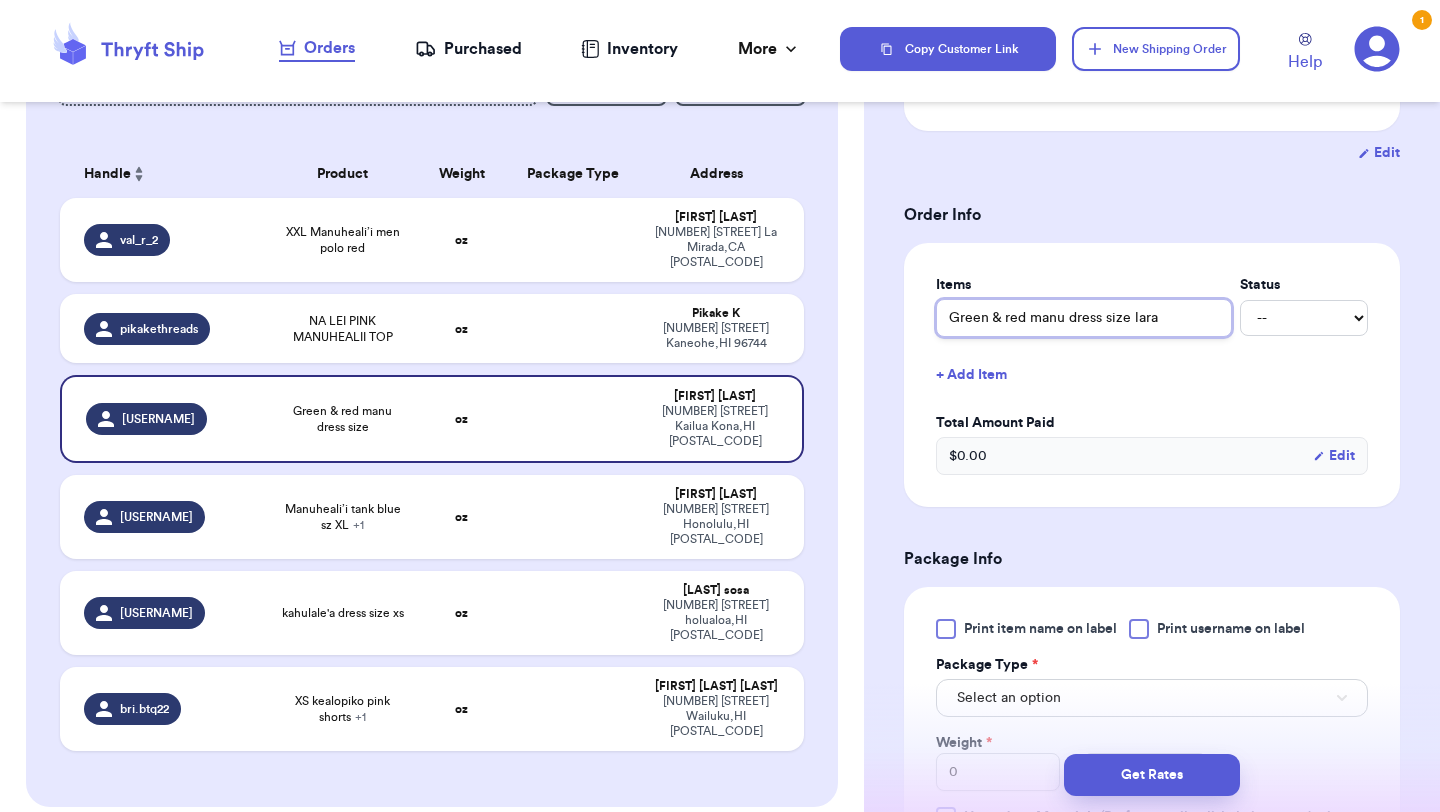 type 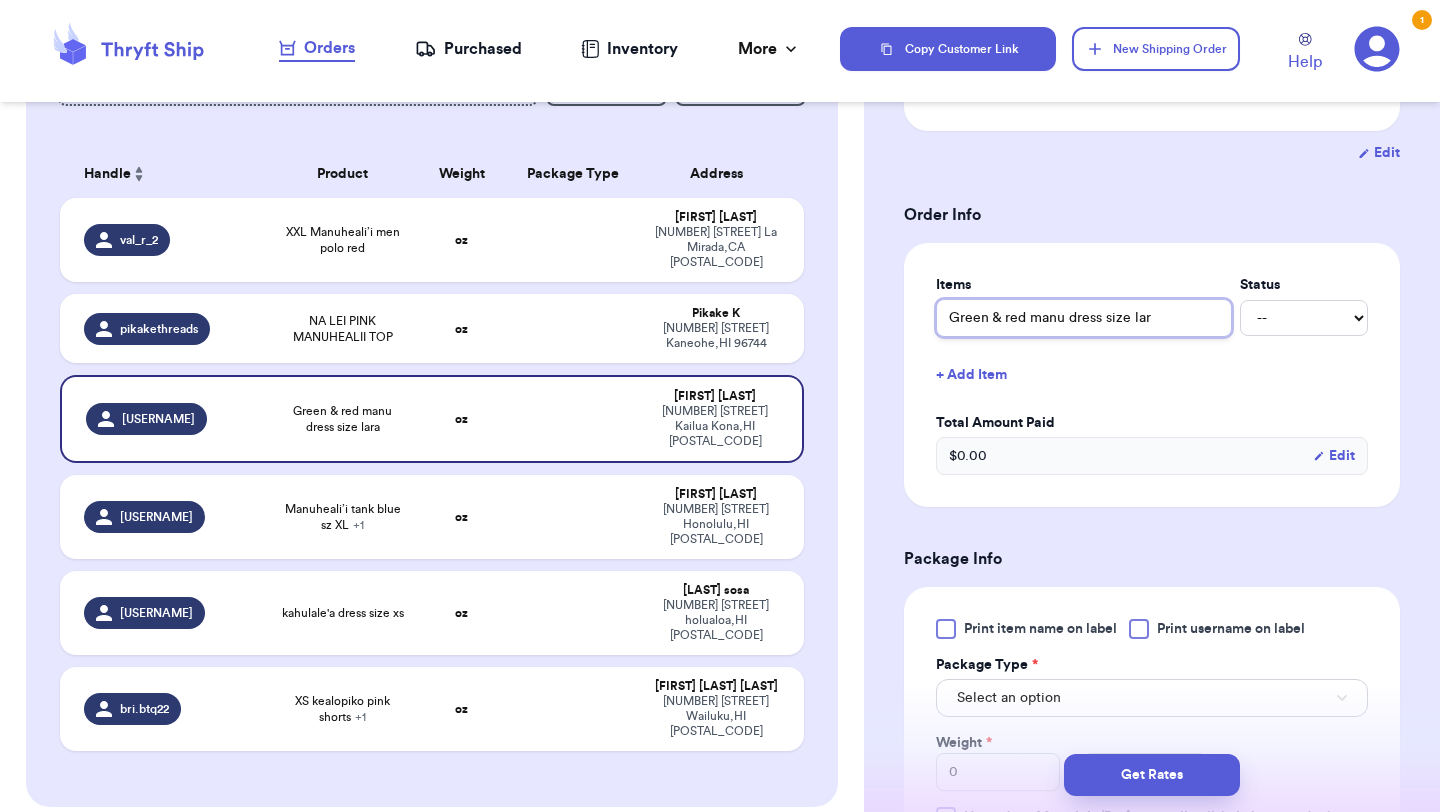 type 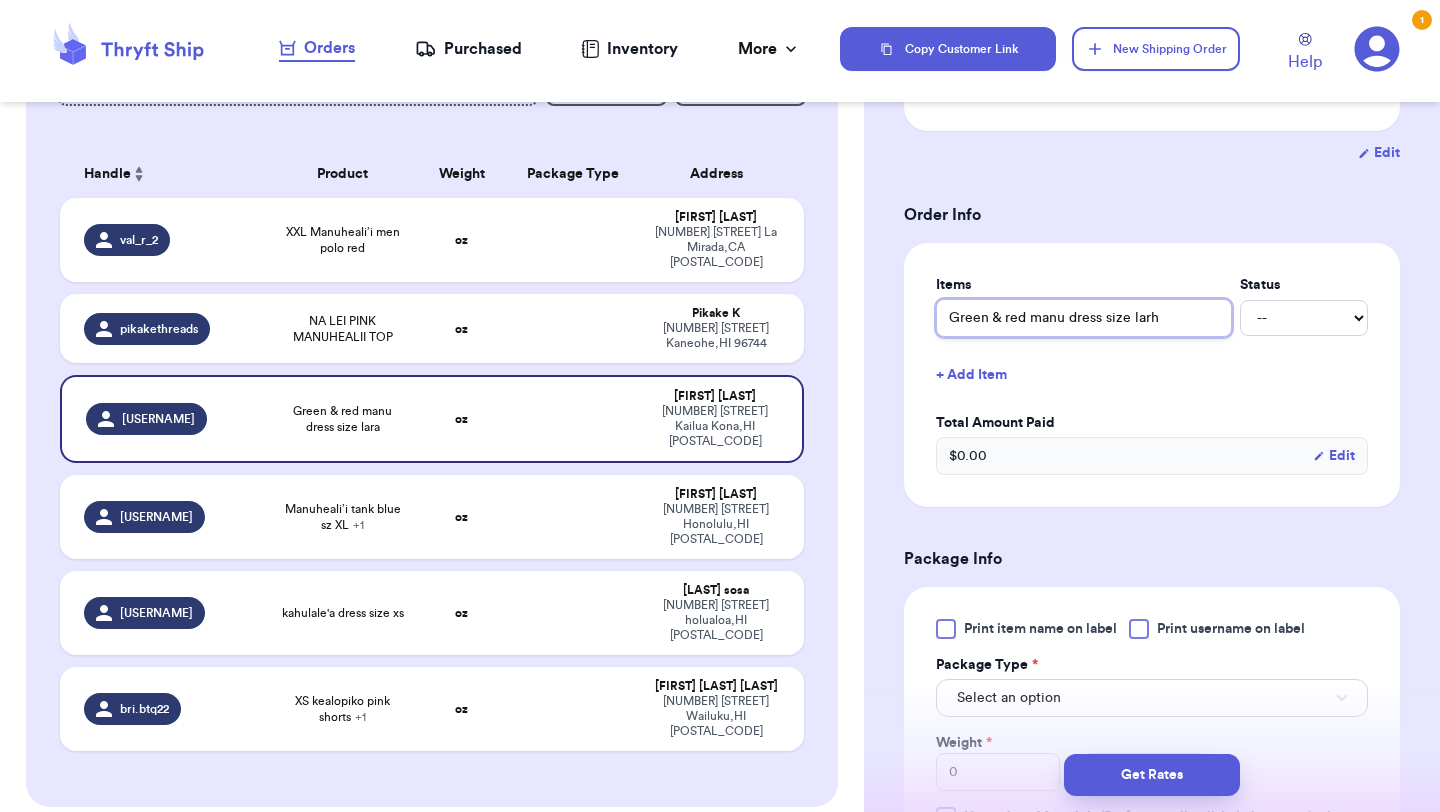 type 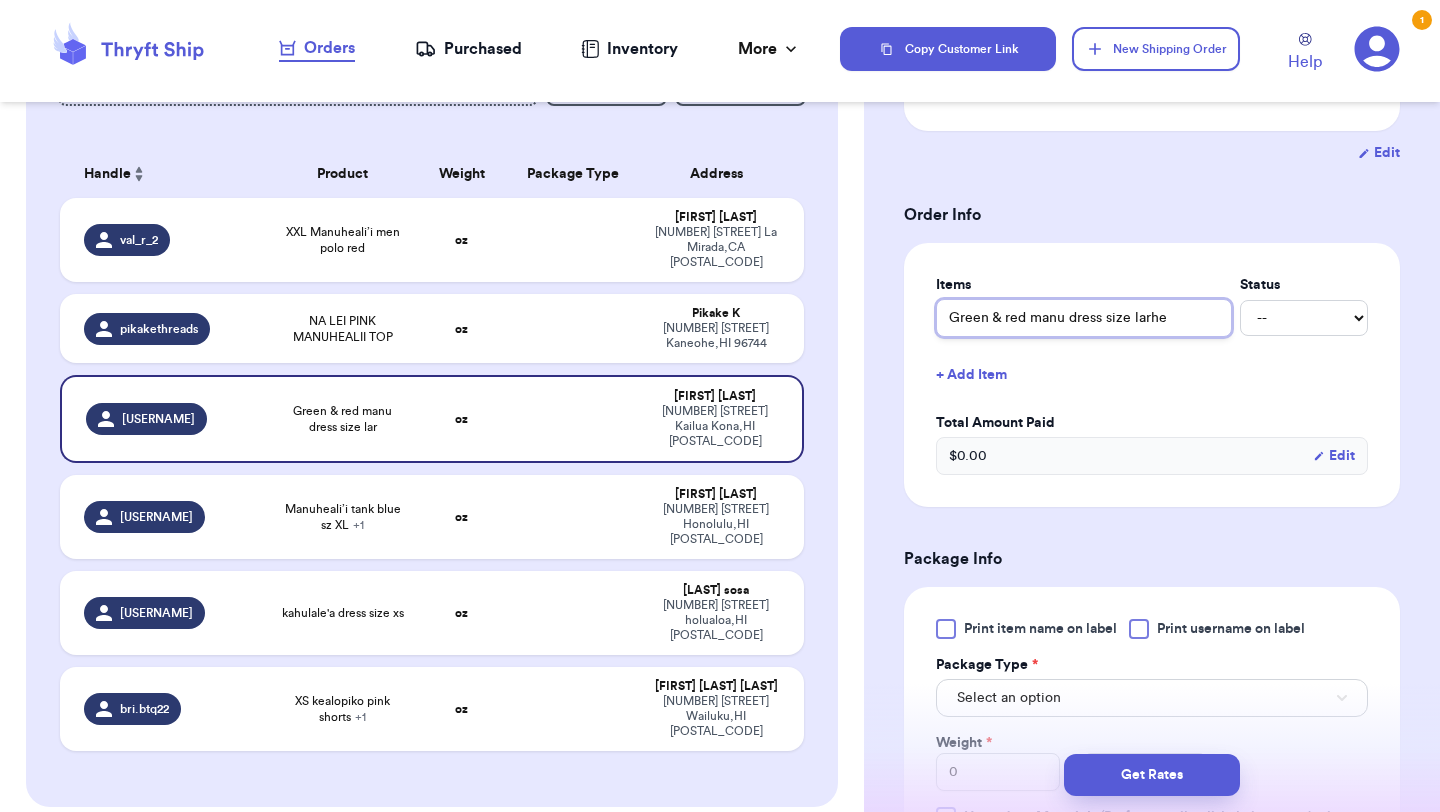 type 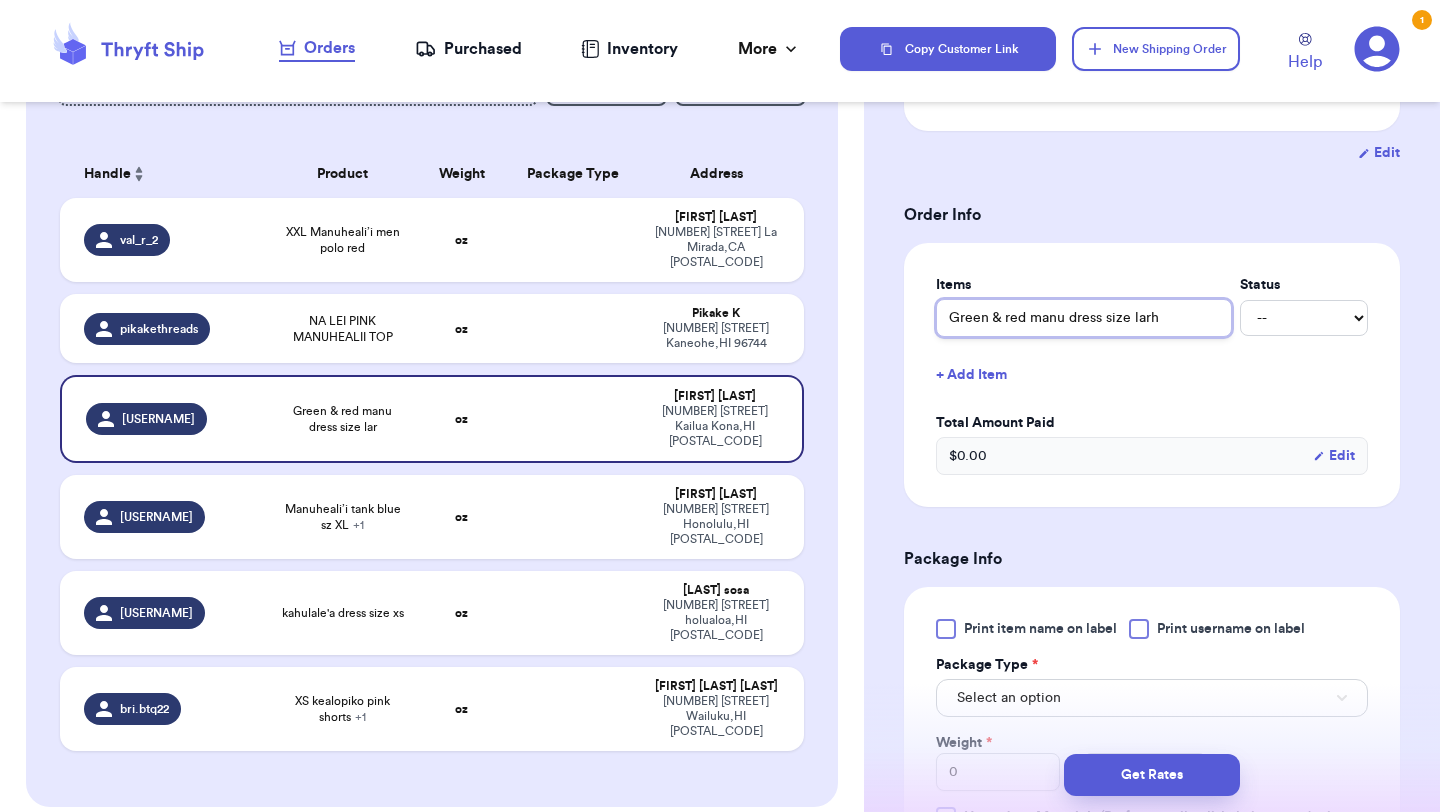 type 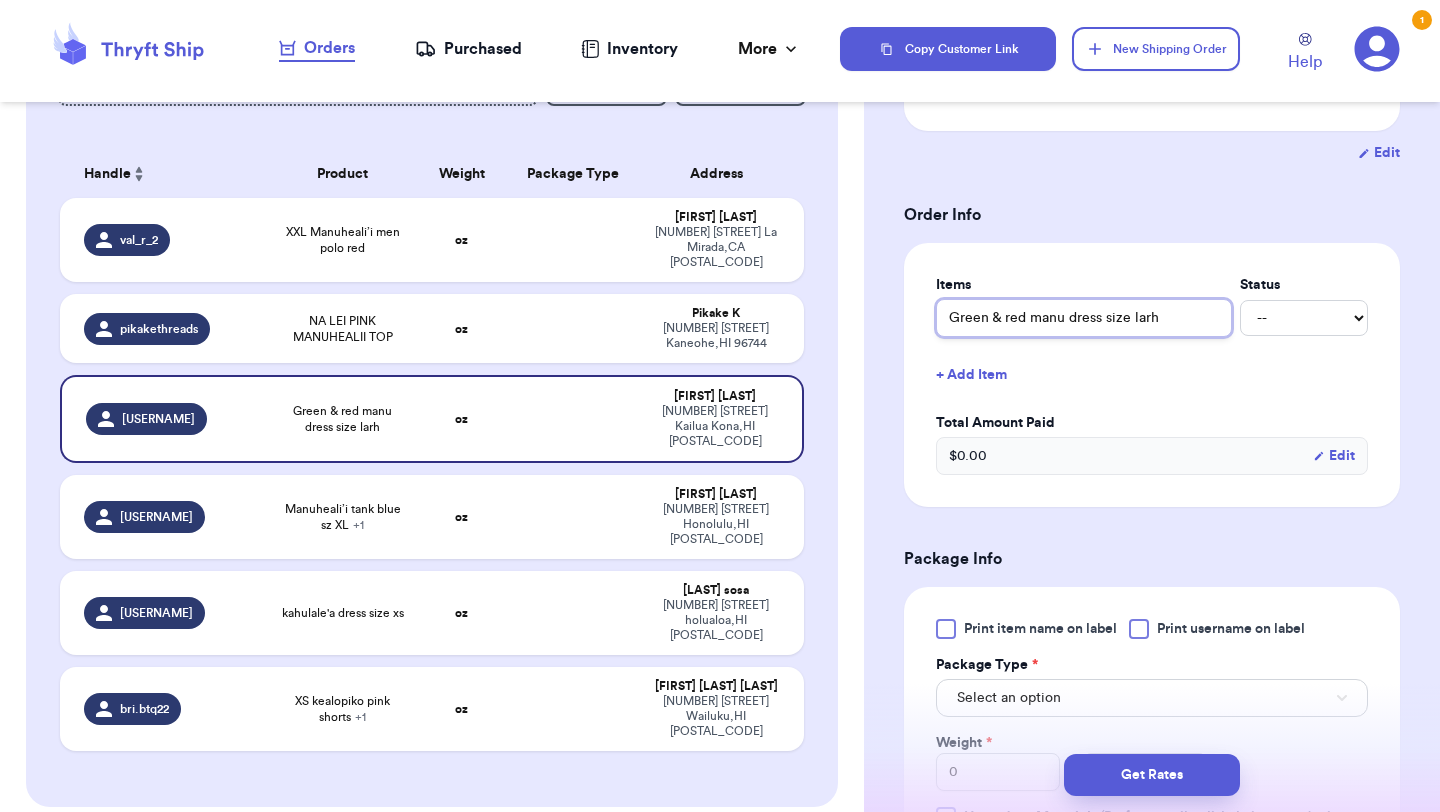 type on "Green & red manu dress size lar" 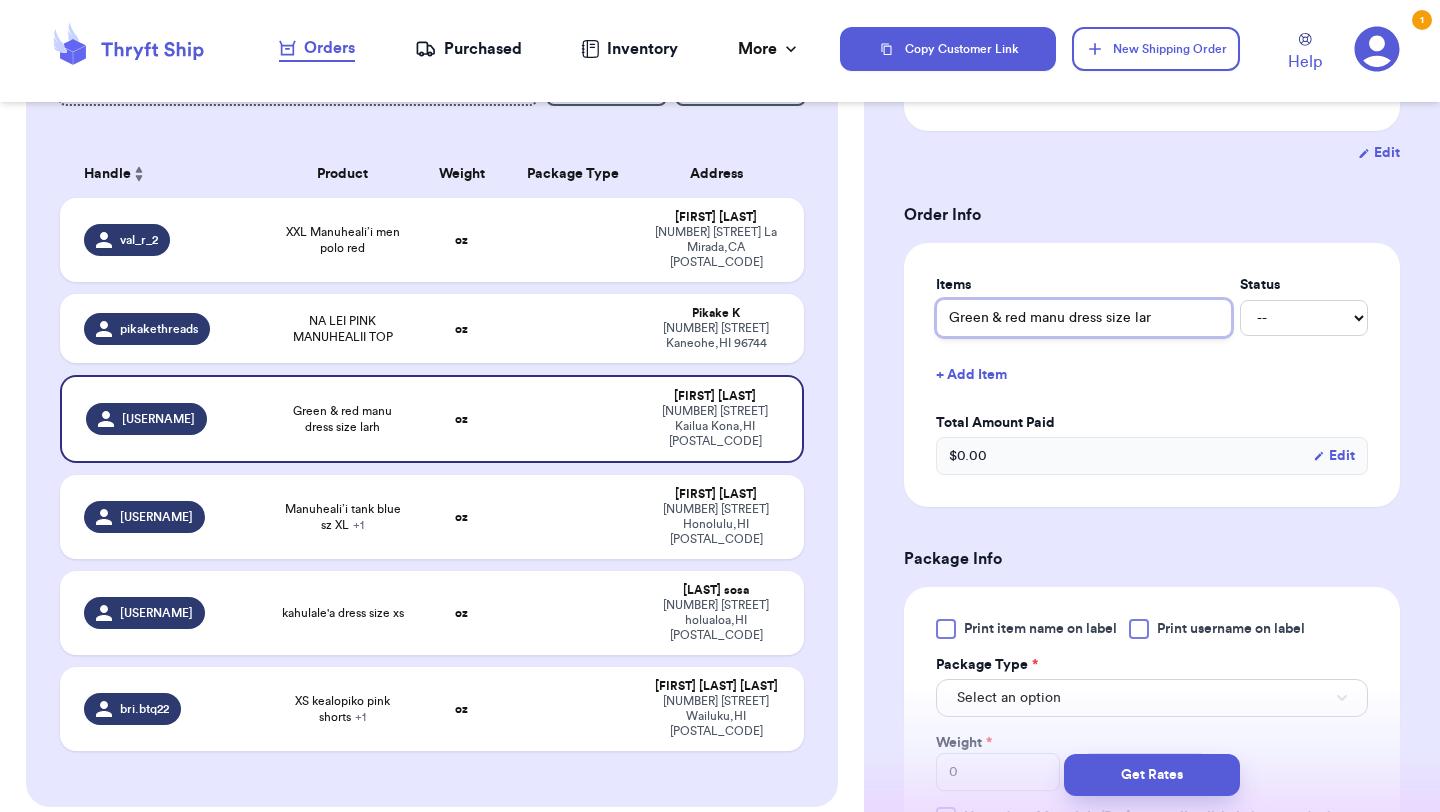 type 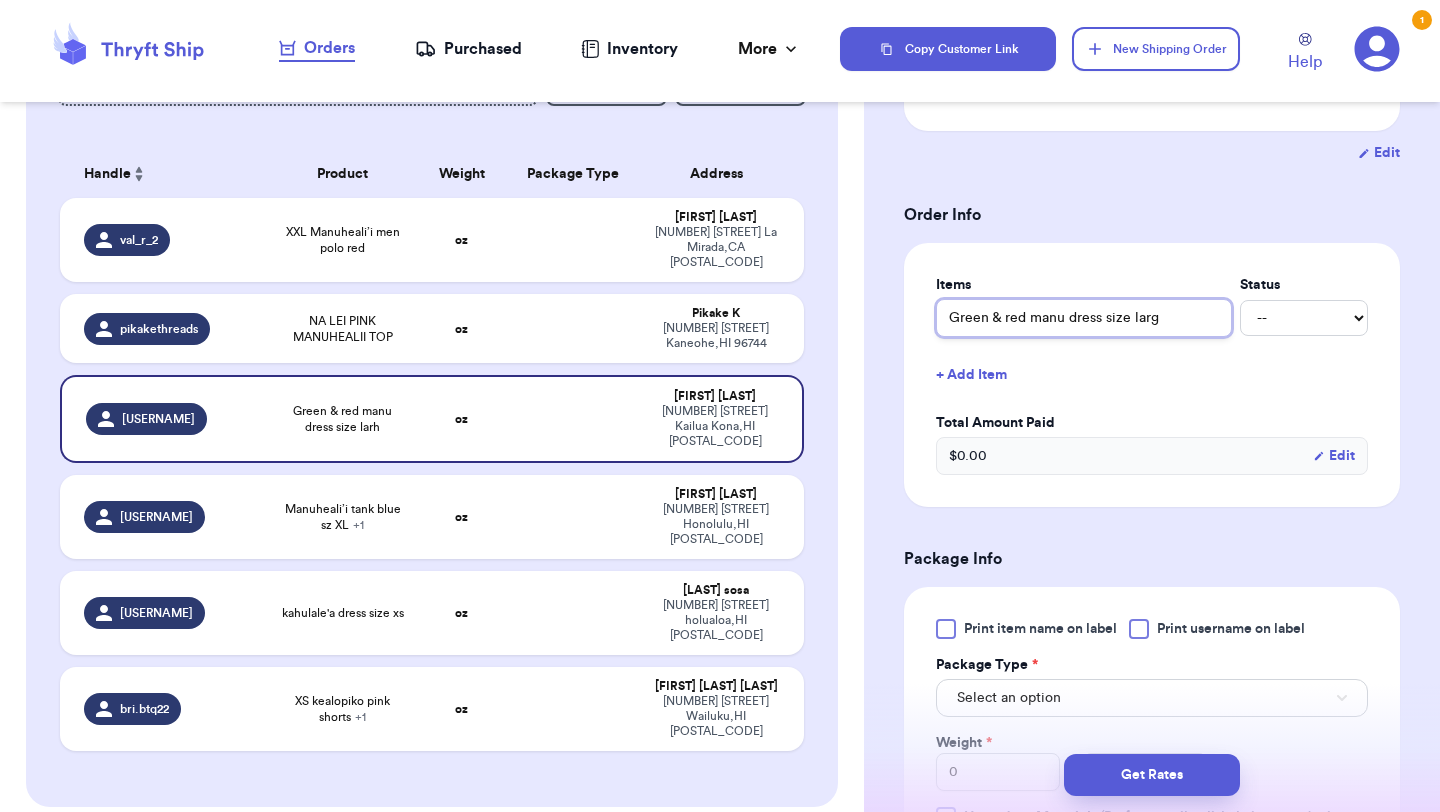 type 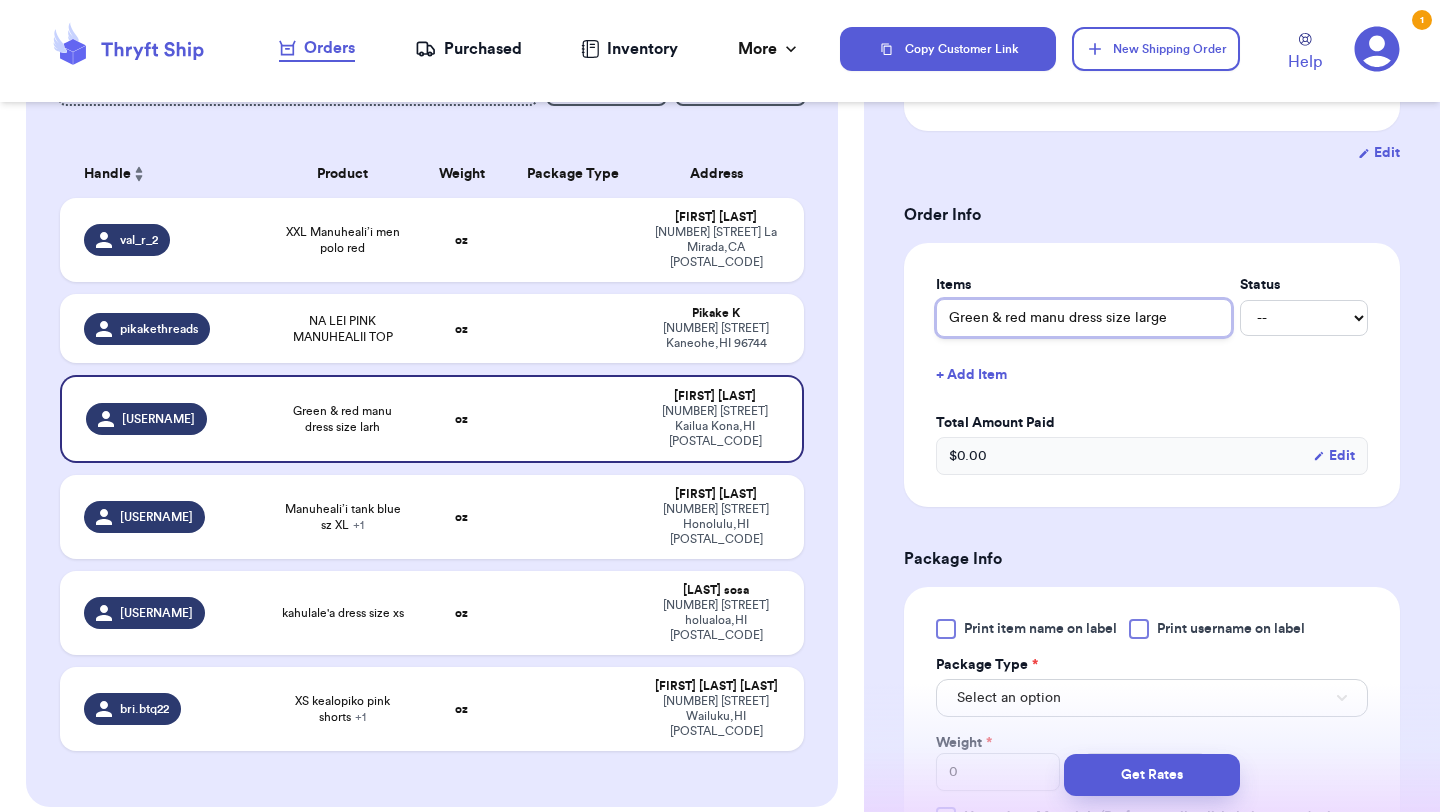 type 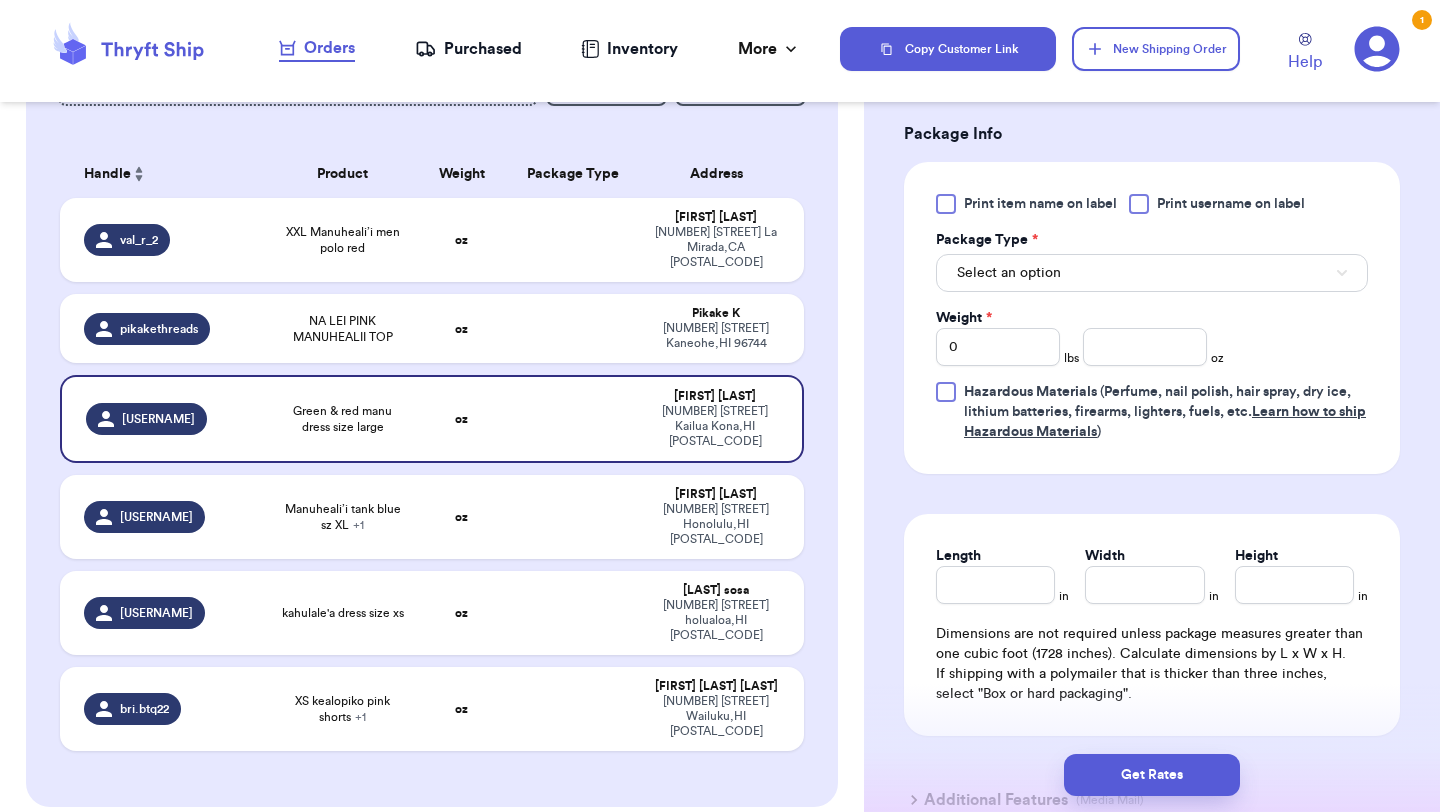 scroll, scrollTop: 800, scrollLeft: 0, axis: vertical 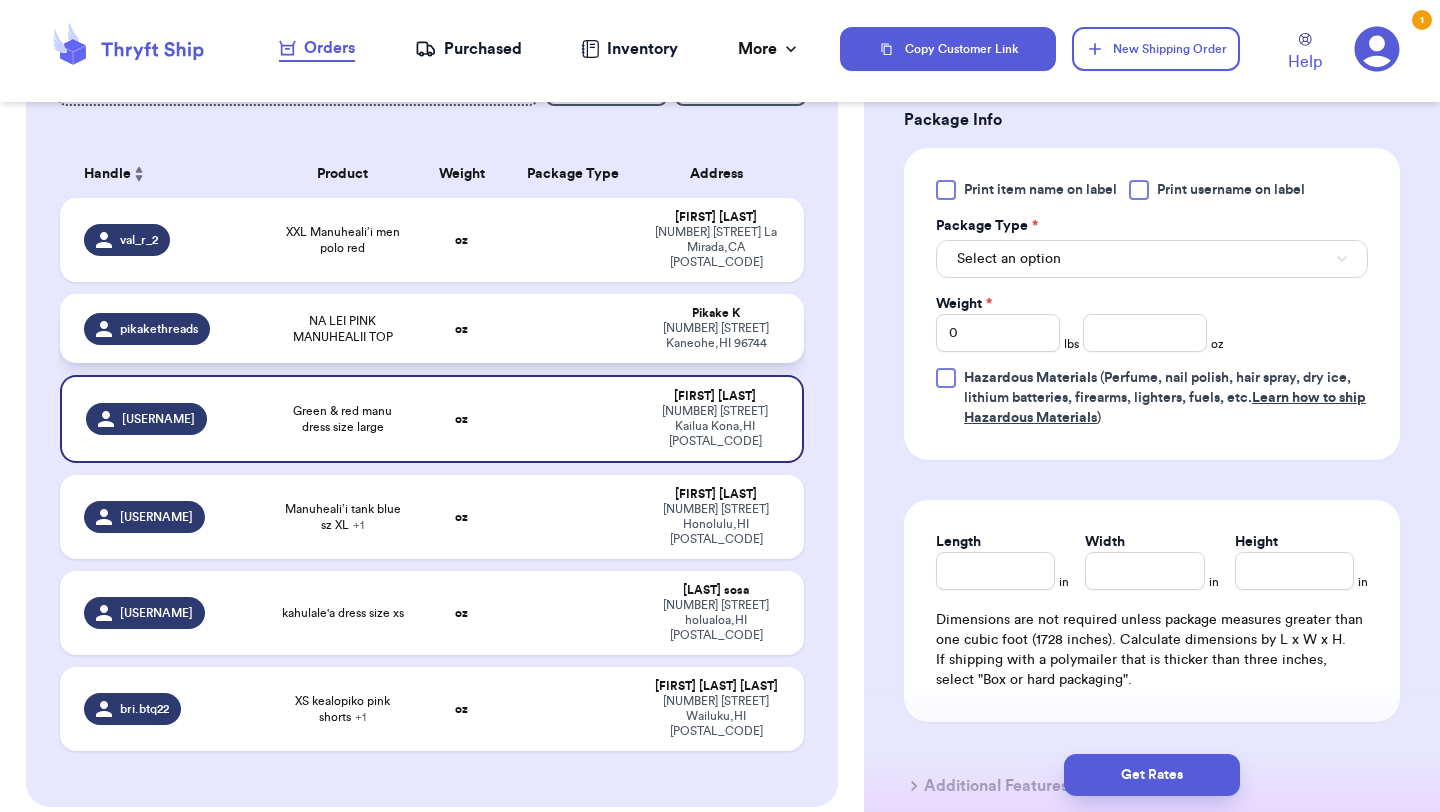 type on "Green & red manu dress size large" 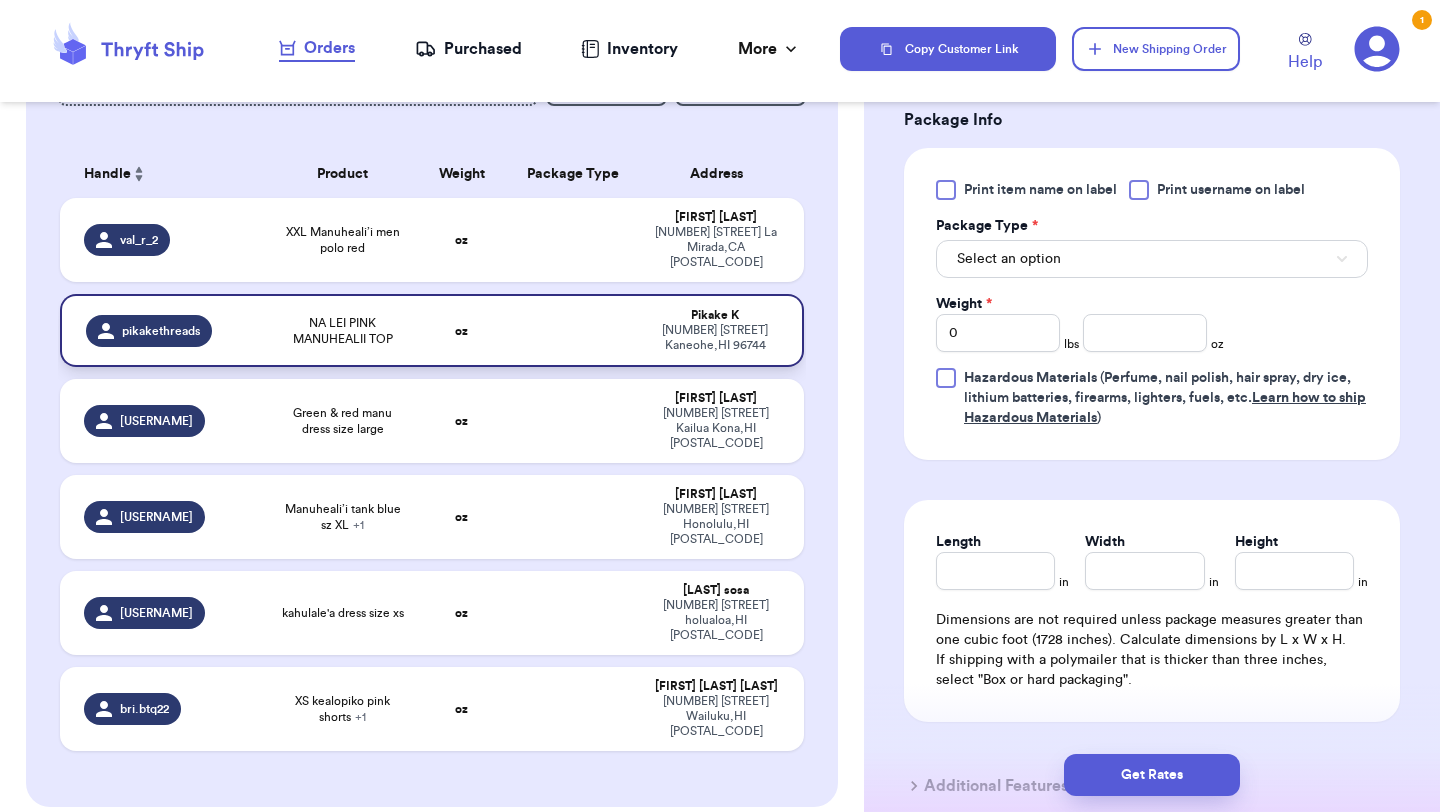type 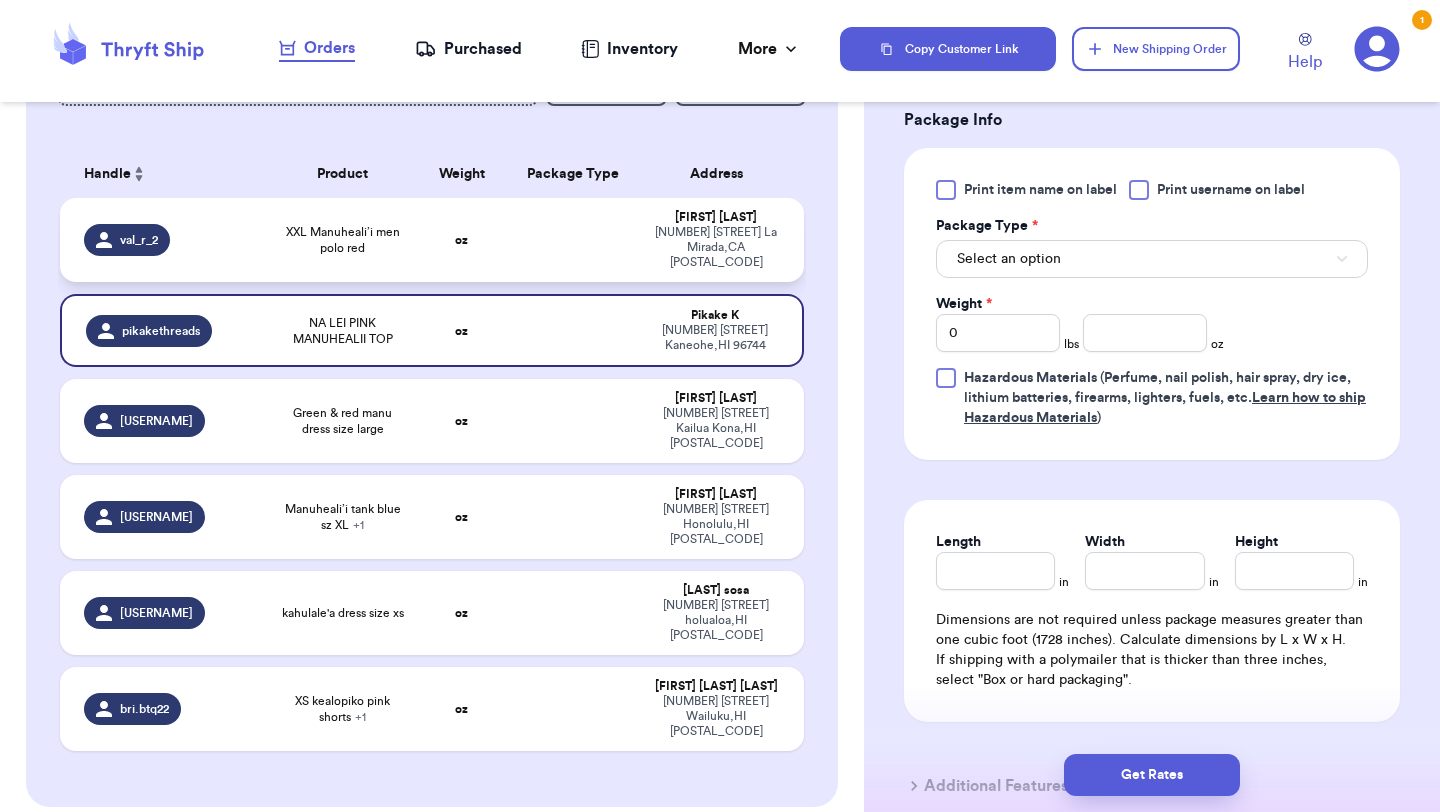 click at bounding box center (573, 240) 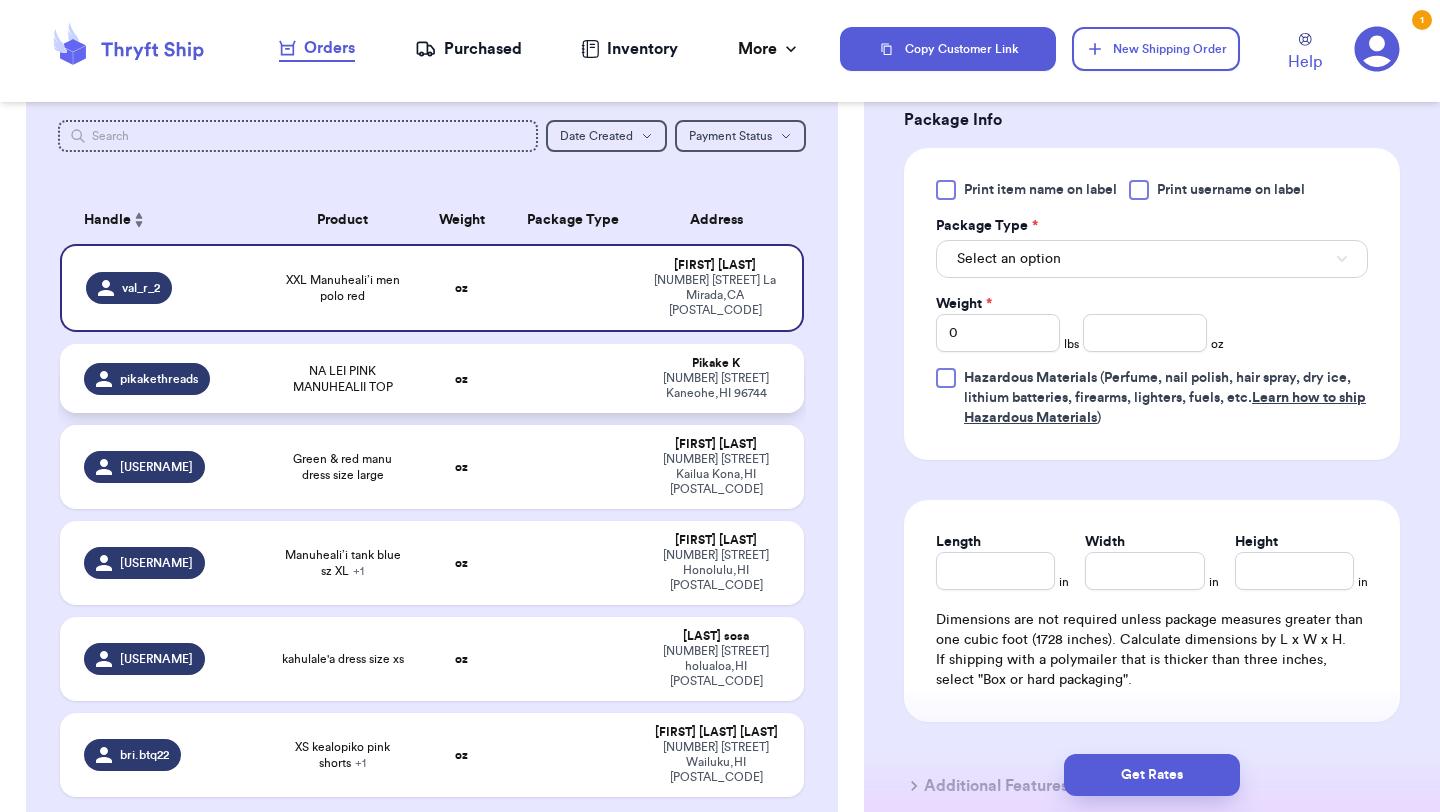scroll, scrollTop: 95, scrollLeft: 0, axis: vertical 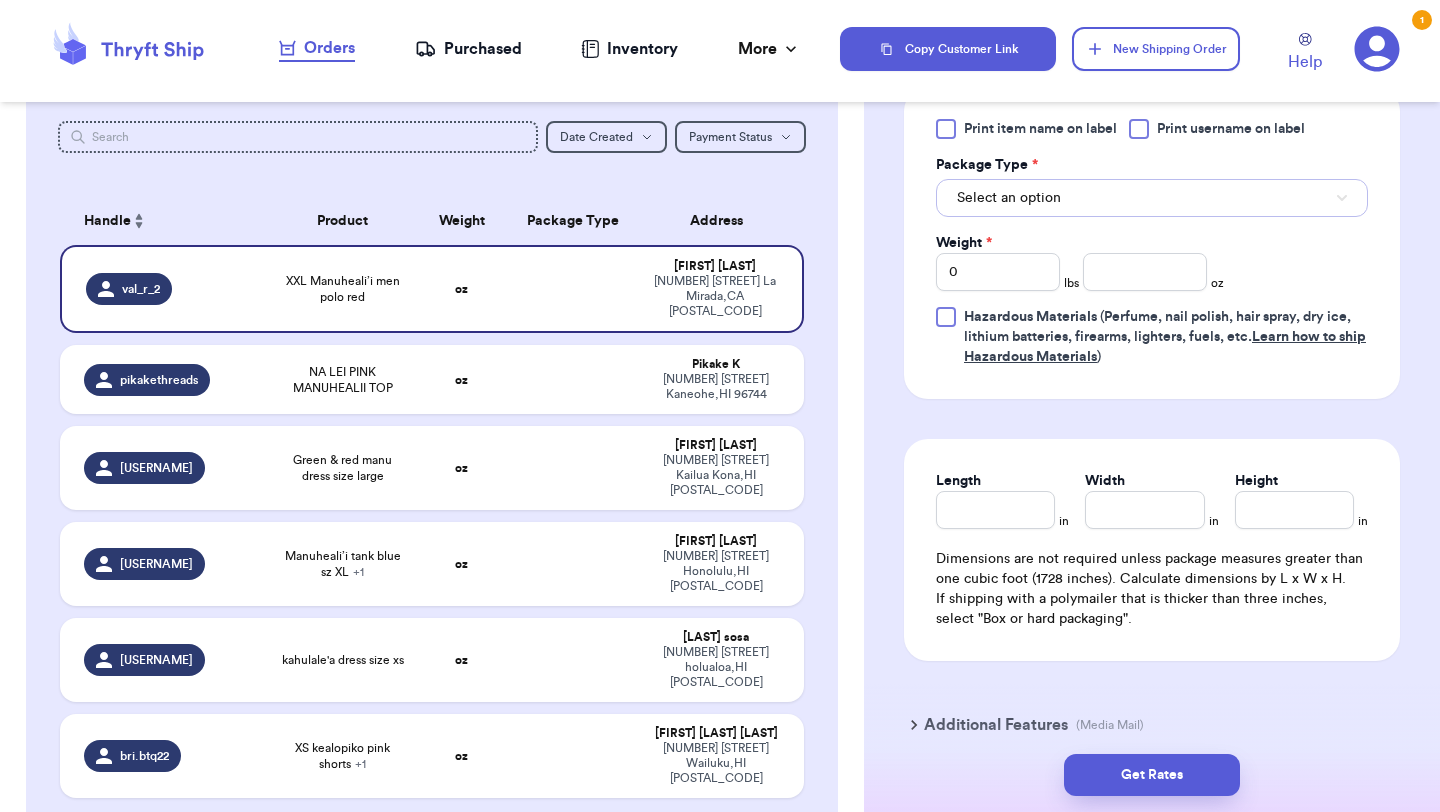 click on "Select an option" at bounding box center [1009, 198] 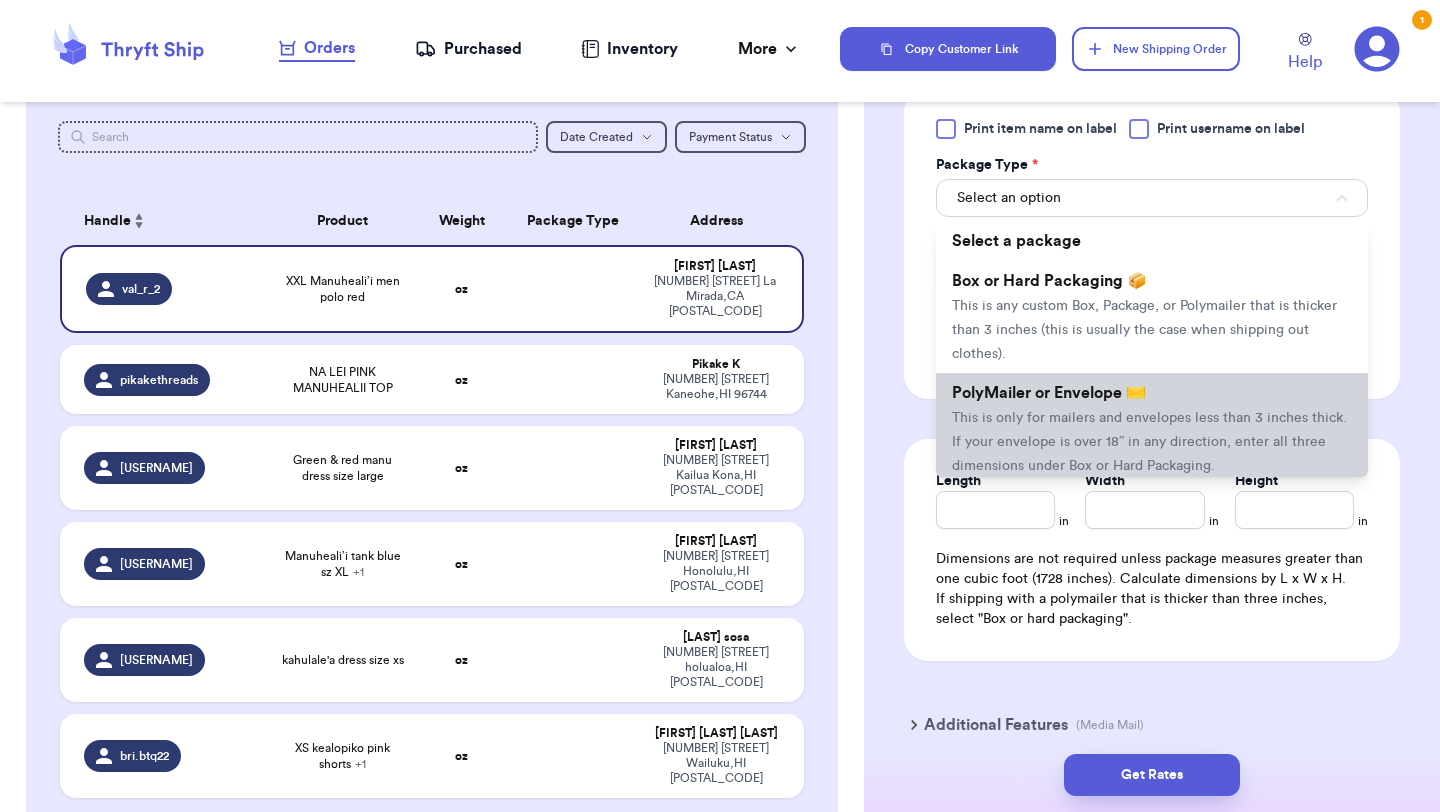 click on "PolyMailer or Envelope ✉️" at bounding box center (1049, 393) 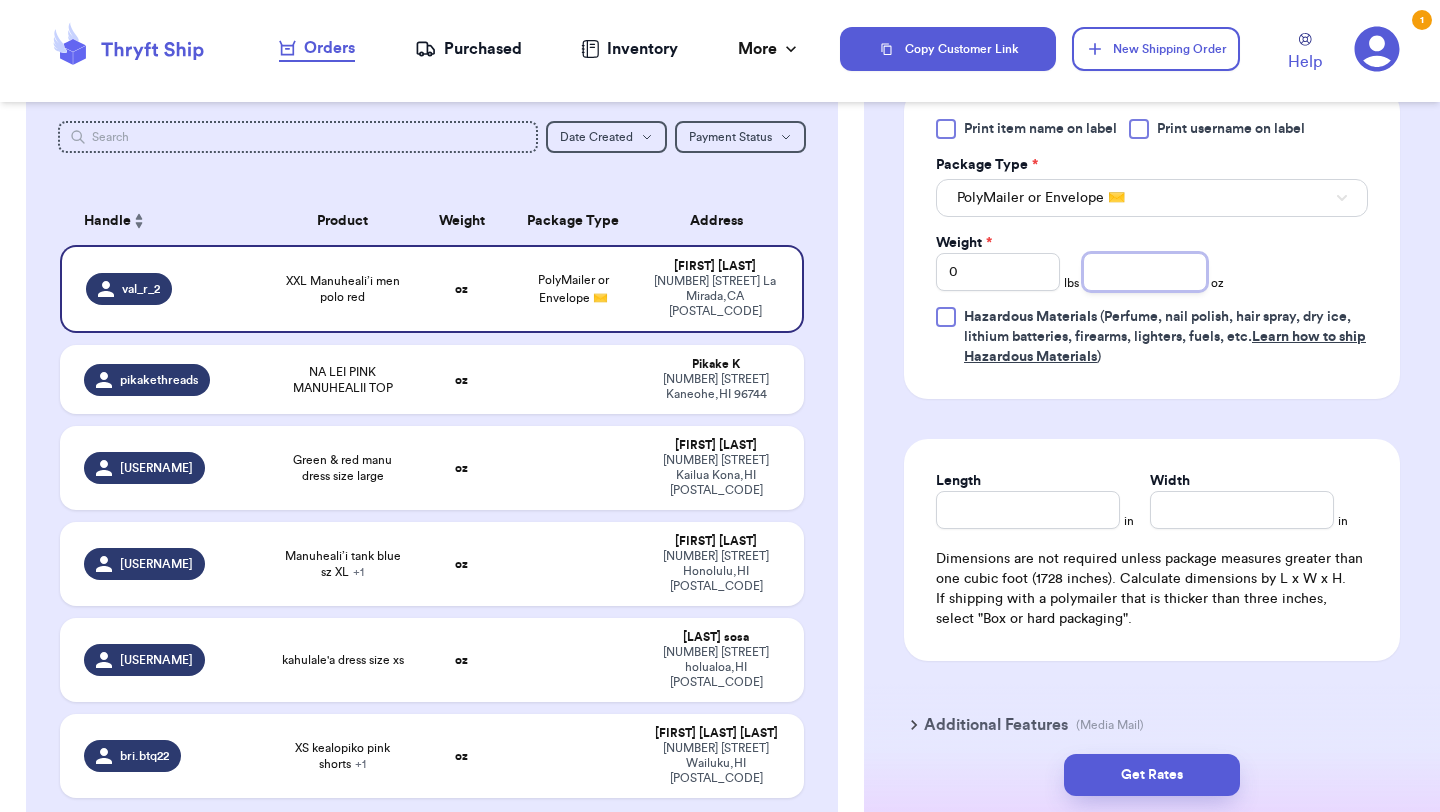 click at bounding box center [1145, 272] 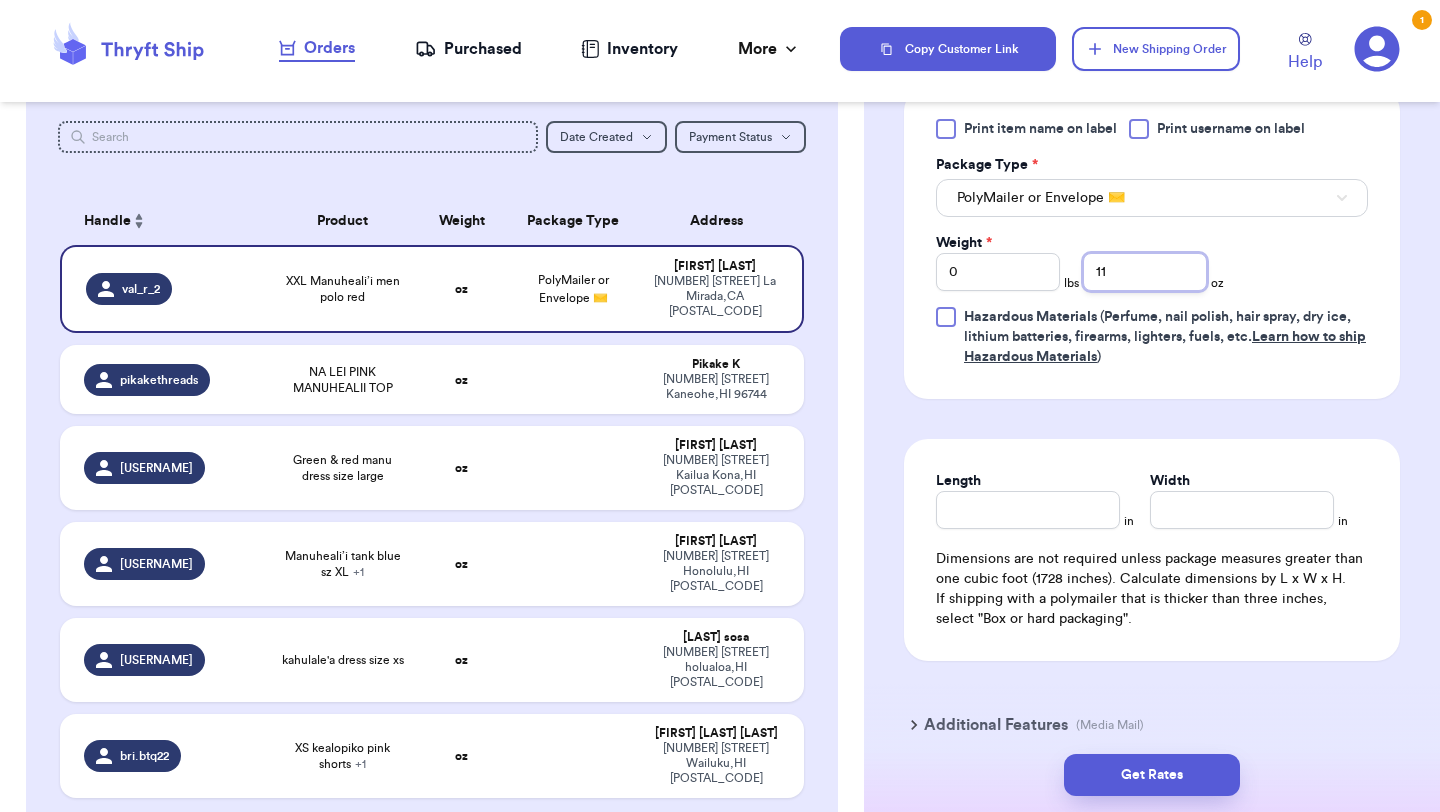 type on "11" 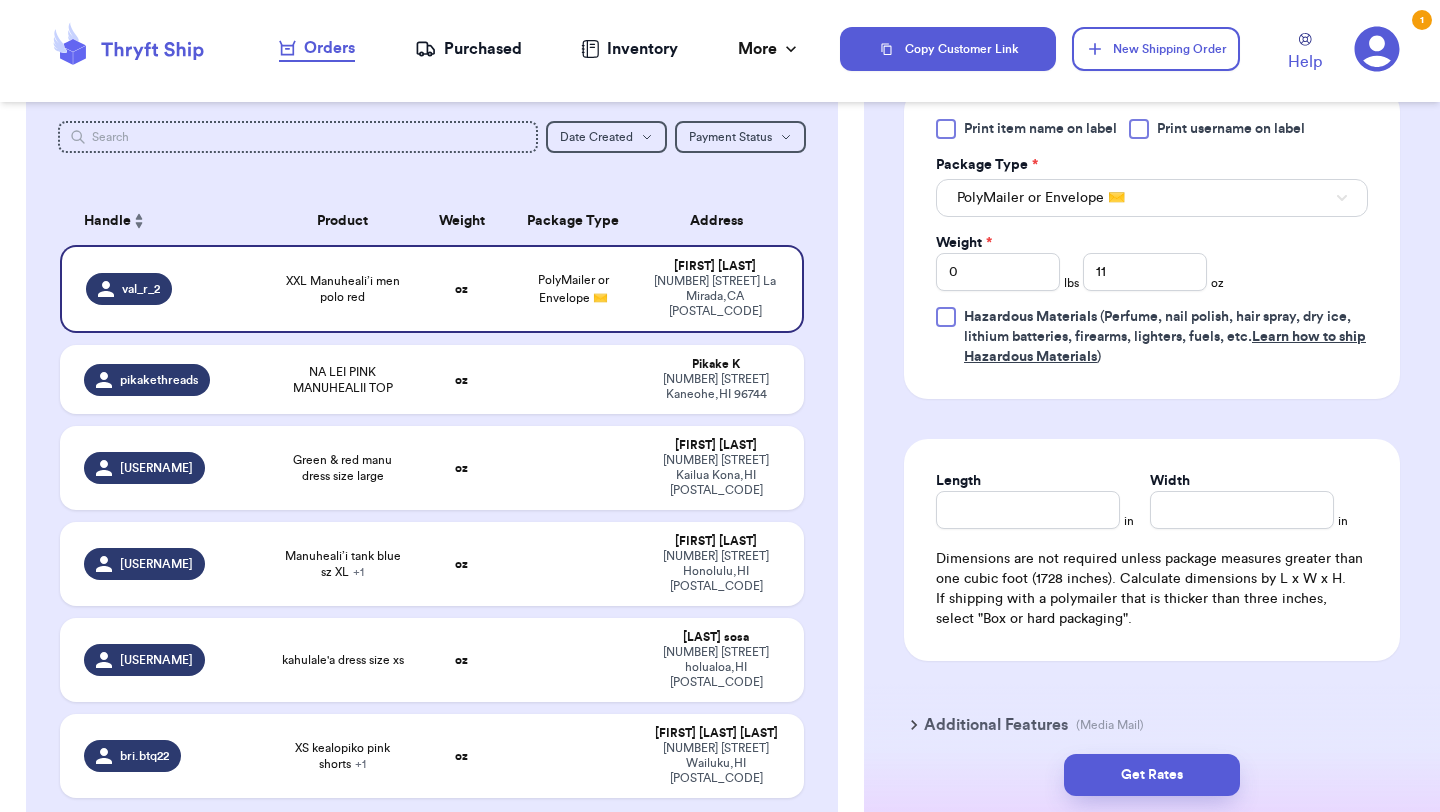 click on "Length in Width in Dimensions are not required unless package measures greater than one cubic foot (1728 inches). Calculate dimensions by L x W x H. If shipping with a polymailer that is thicker than three inches, select "Box or hard packaging"." at bounding box center [1152, 550] 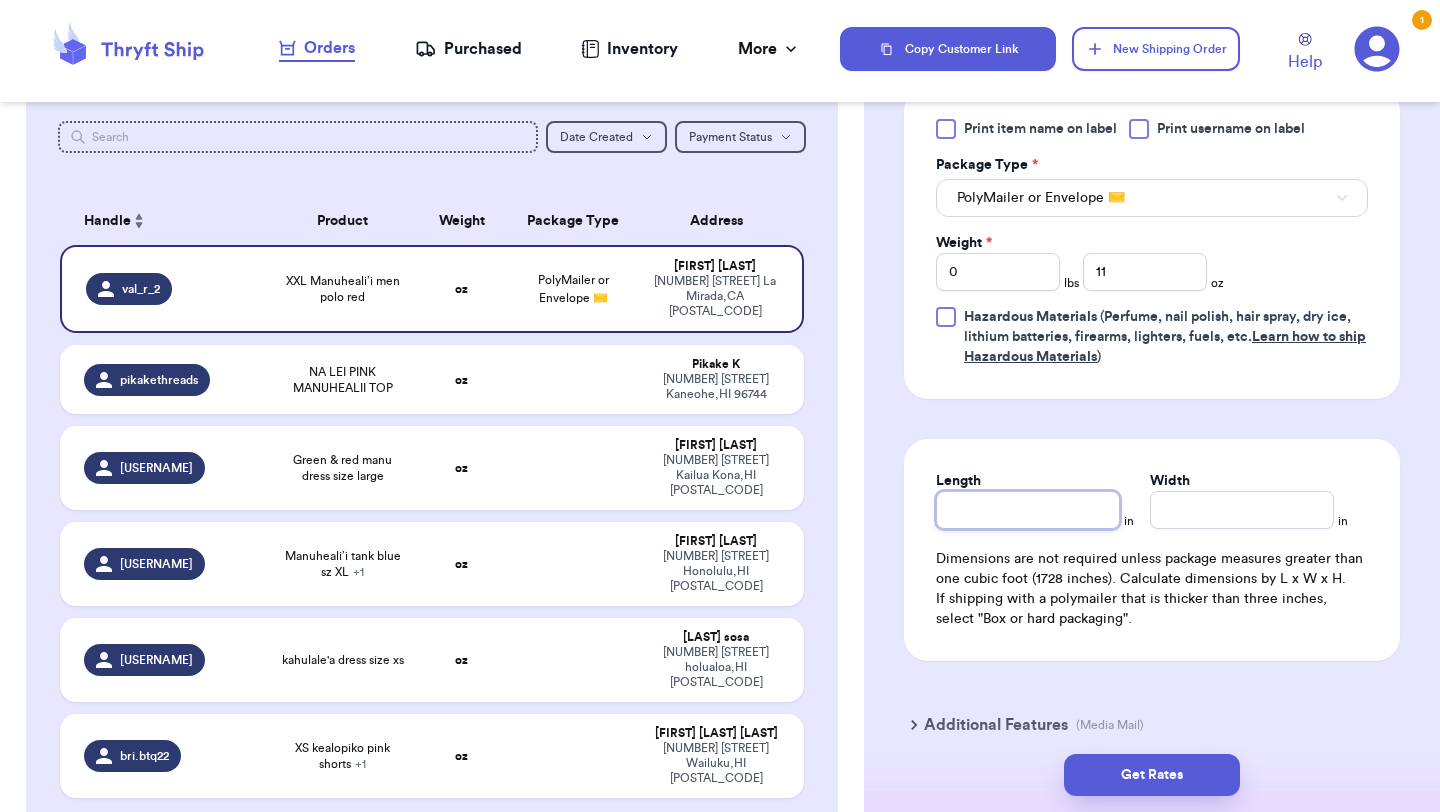 click on "Length" at bounding box center (1028, 510) 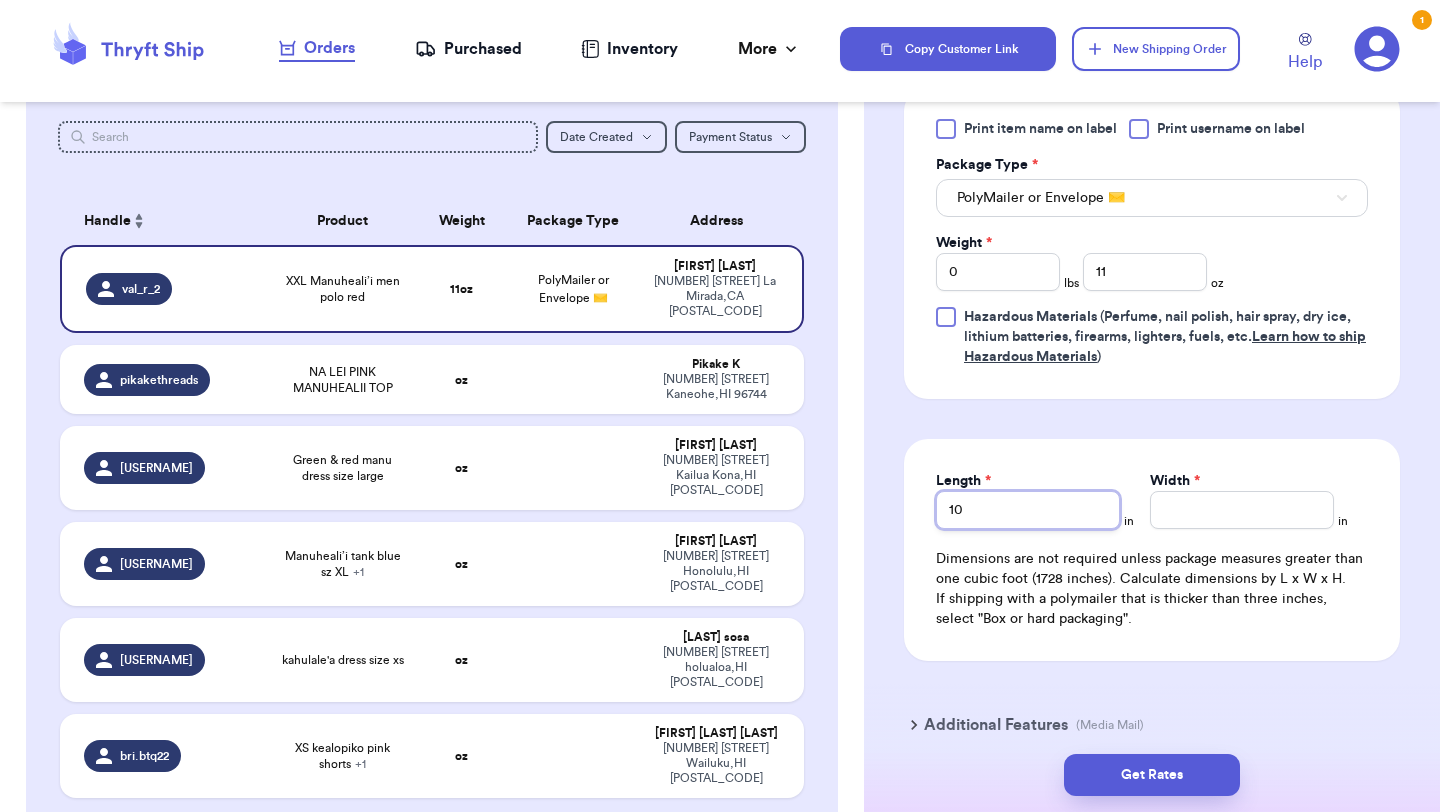 type on "10" 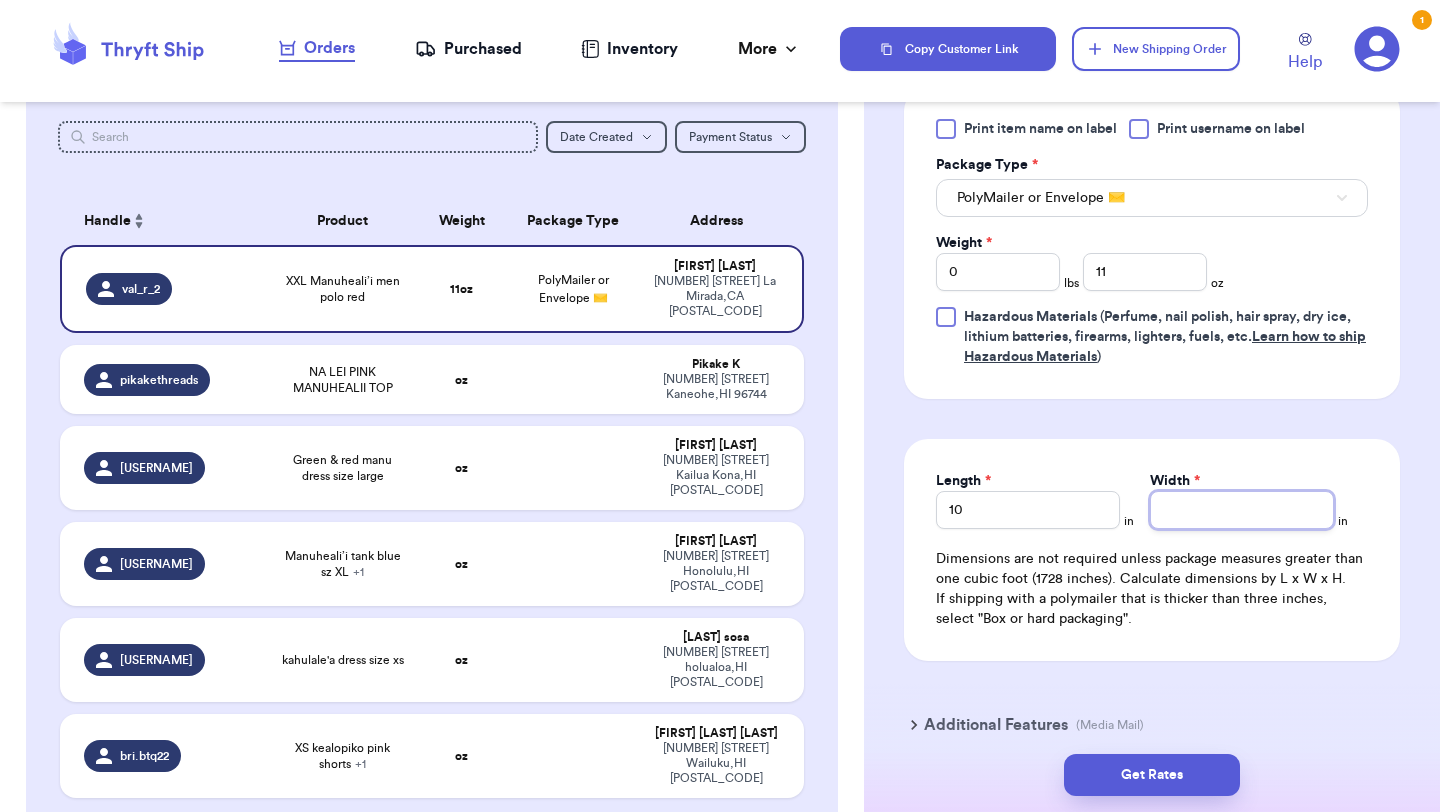 click on "Width *" at bounding box center [1242, 510] 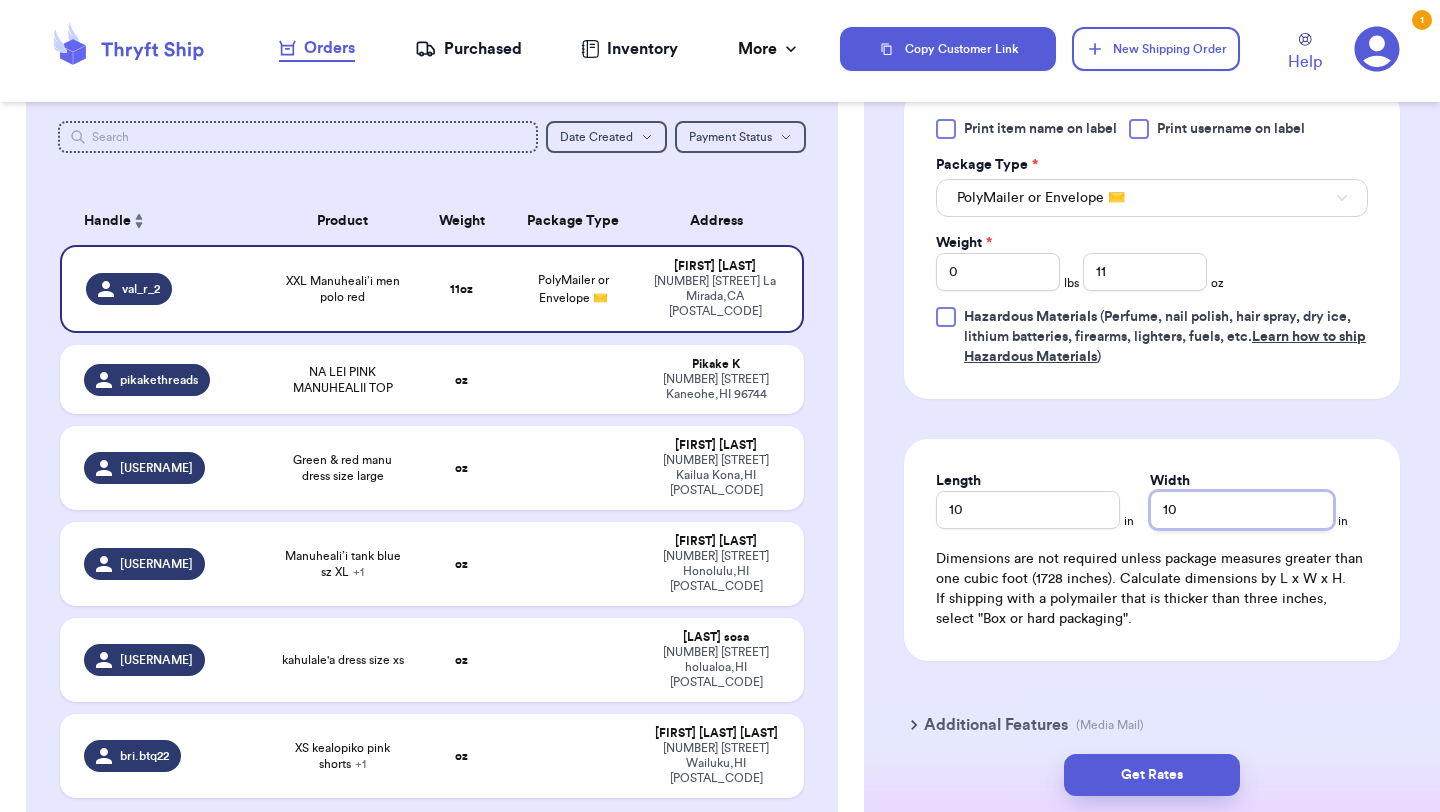 type on "10" 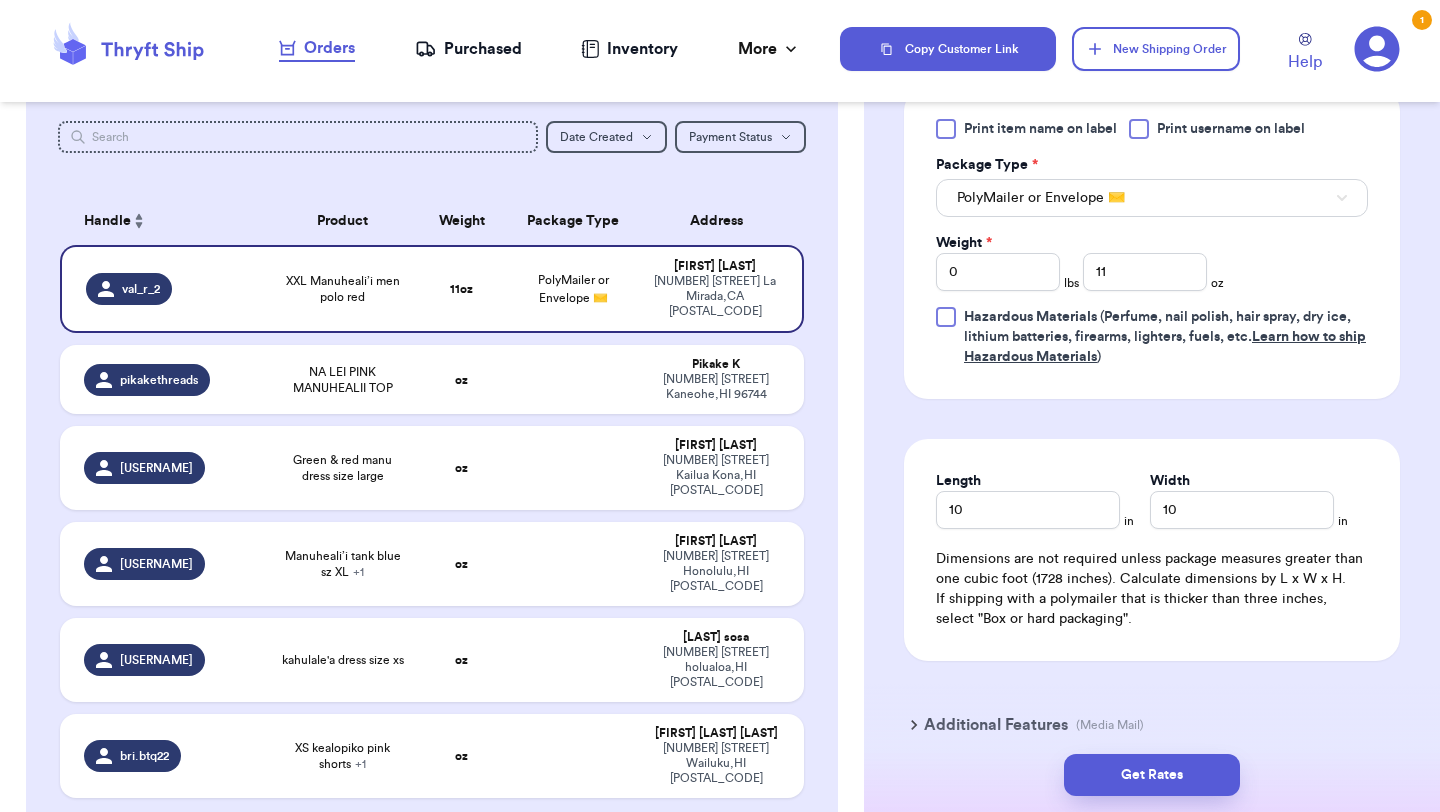 click on "Get Rates" at bounding box center (1152, 775) 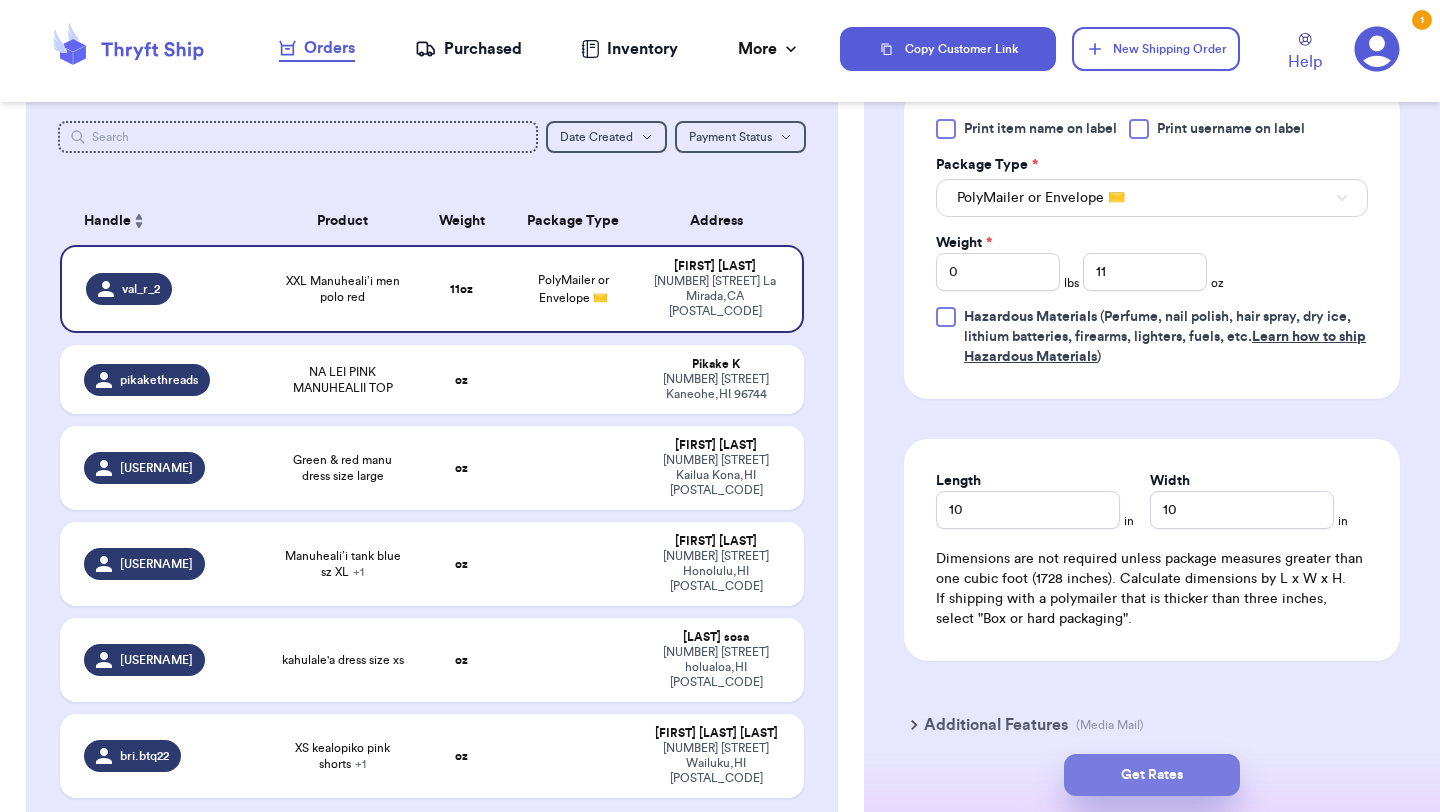 click on "Get Rates" at bounding box center [1152, 775] 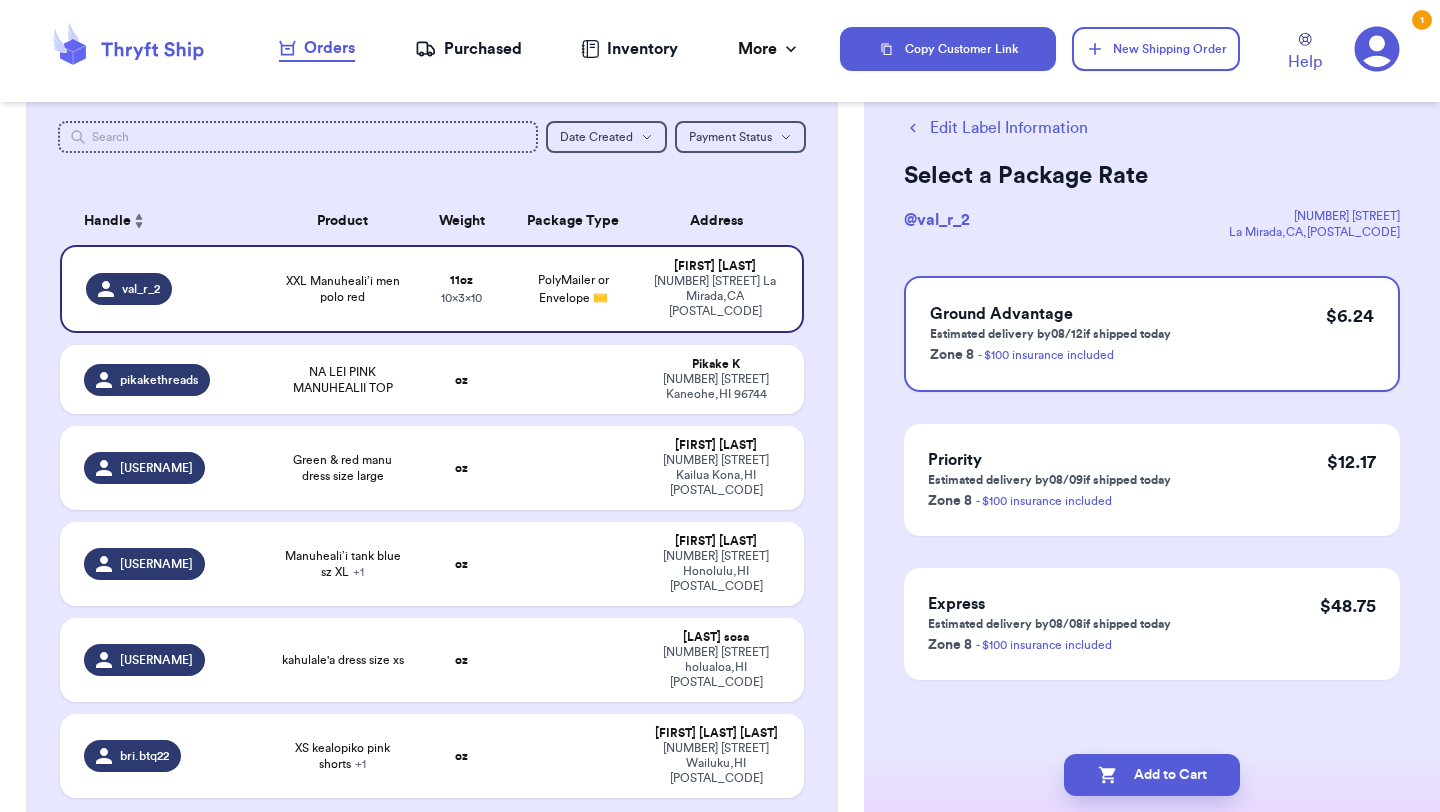 scroll, scrollTop: 52, scrollLeft: 0, axis: vertical 